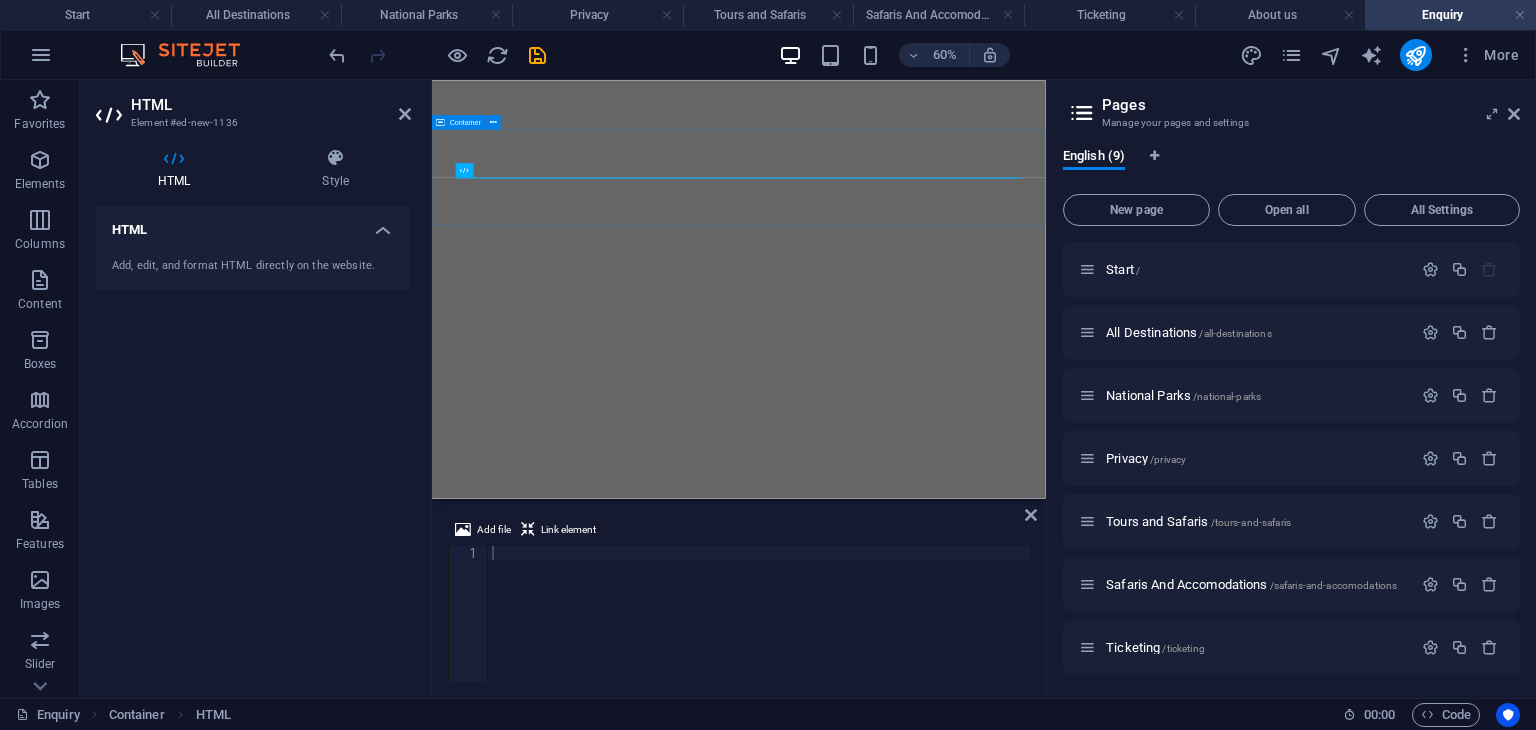 scroll, scrollTop: 0, scrollLeft: 0, axis: both 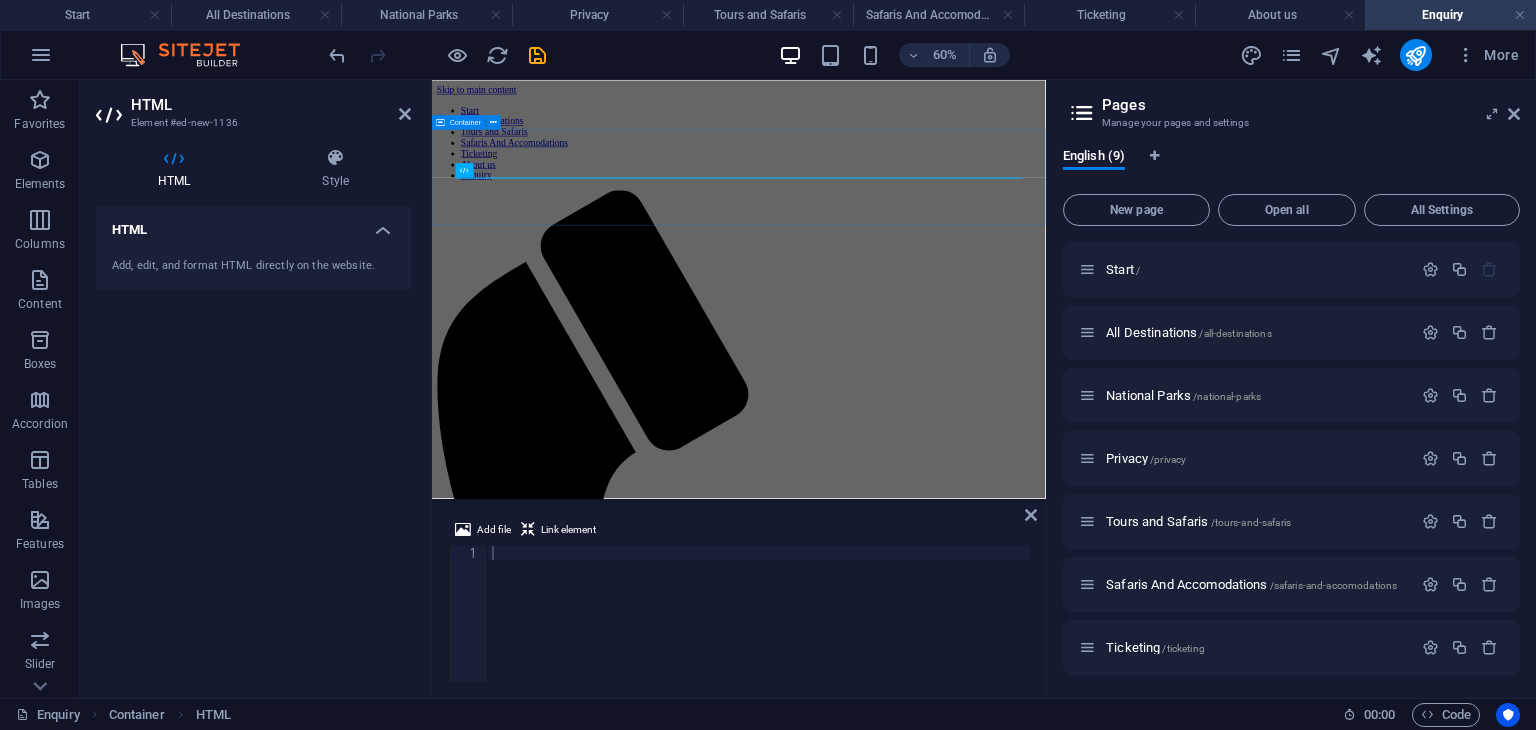 click at bounding box center (943, 1602) 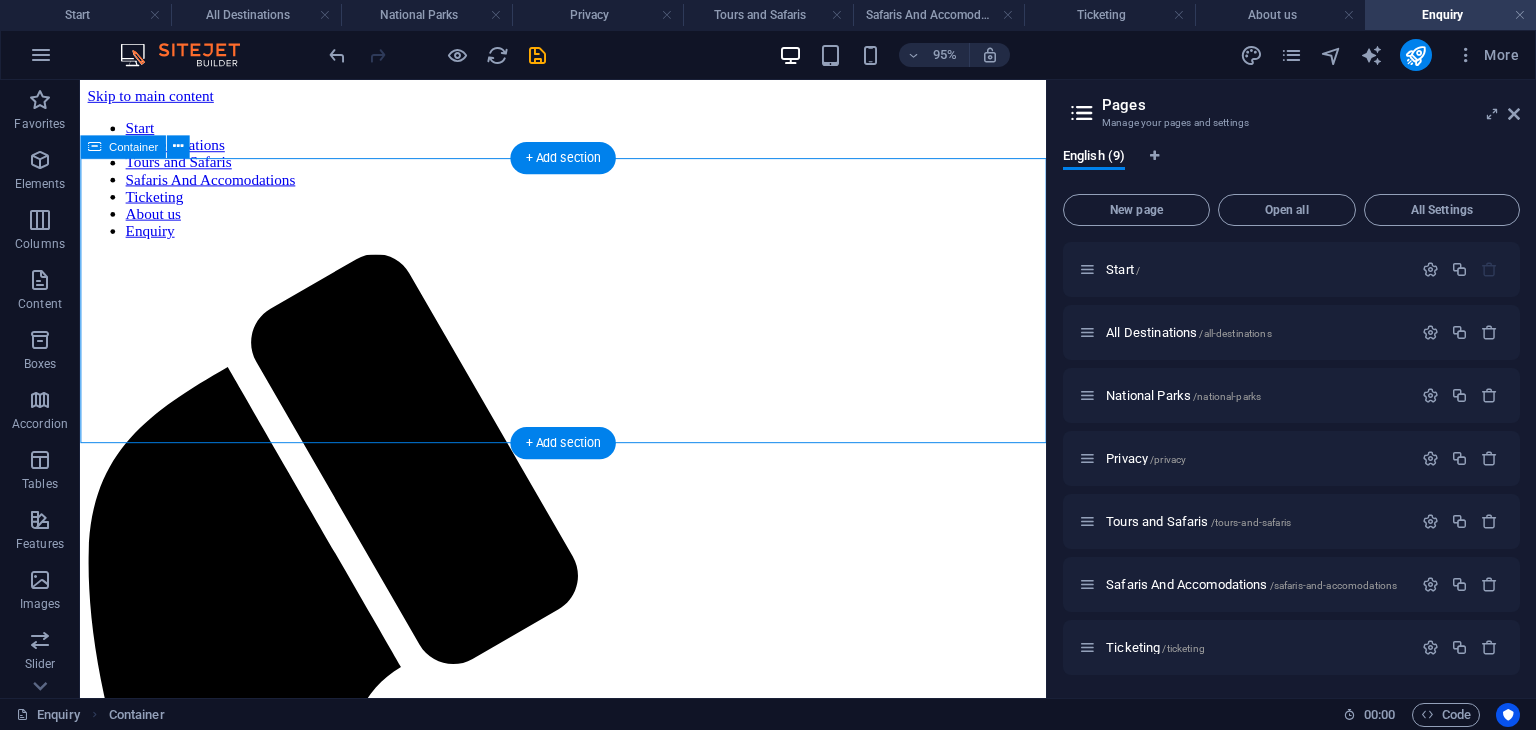 click on "Add elements" at bounding box center [529, 1695] 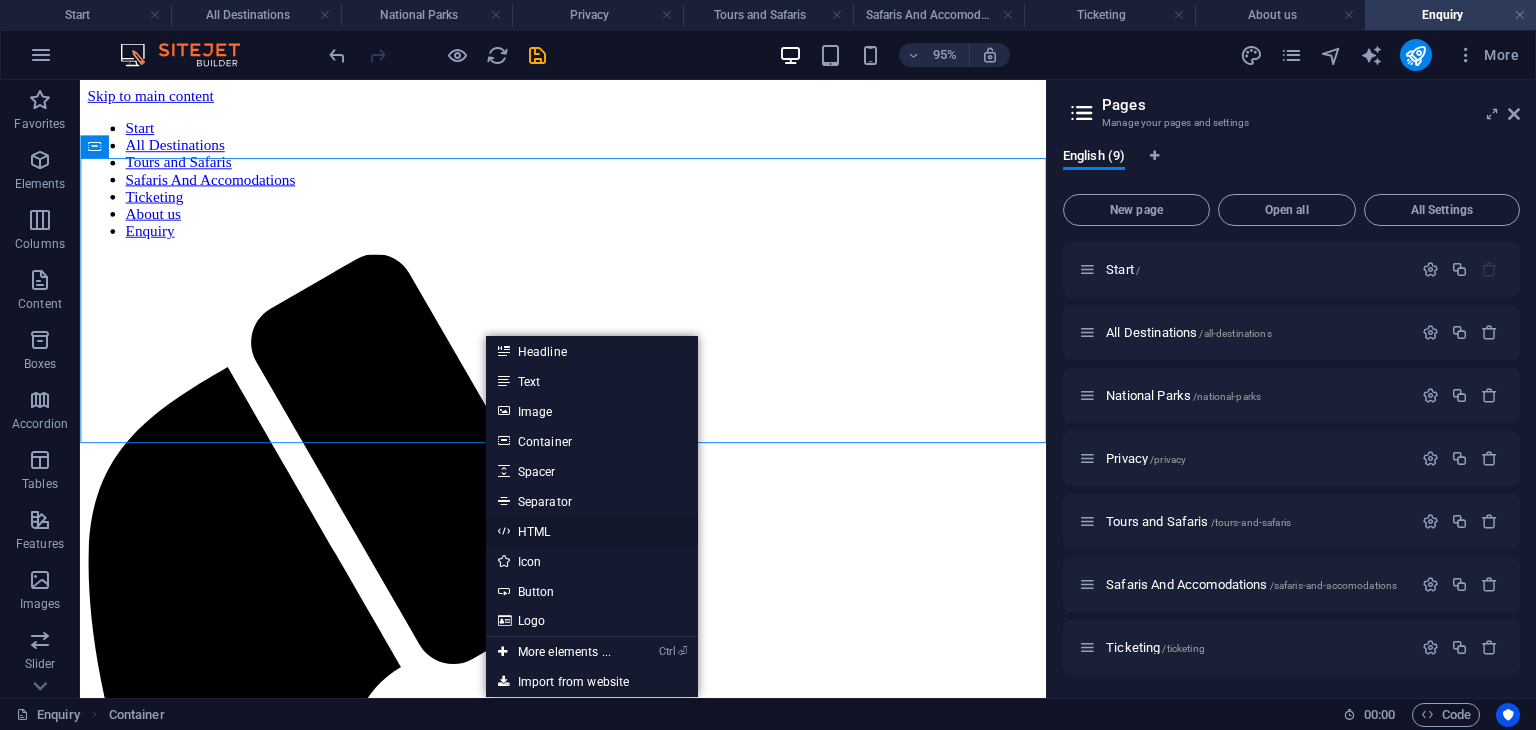 click on "HTML" at bounding box center (592, 531) 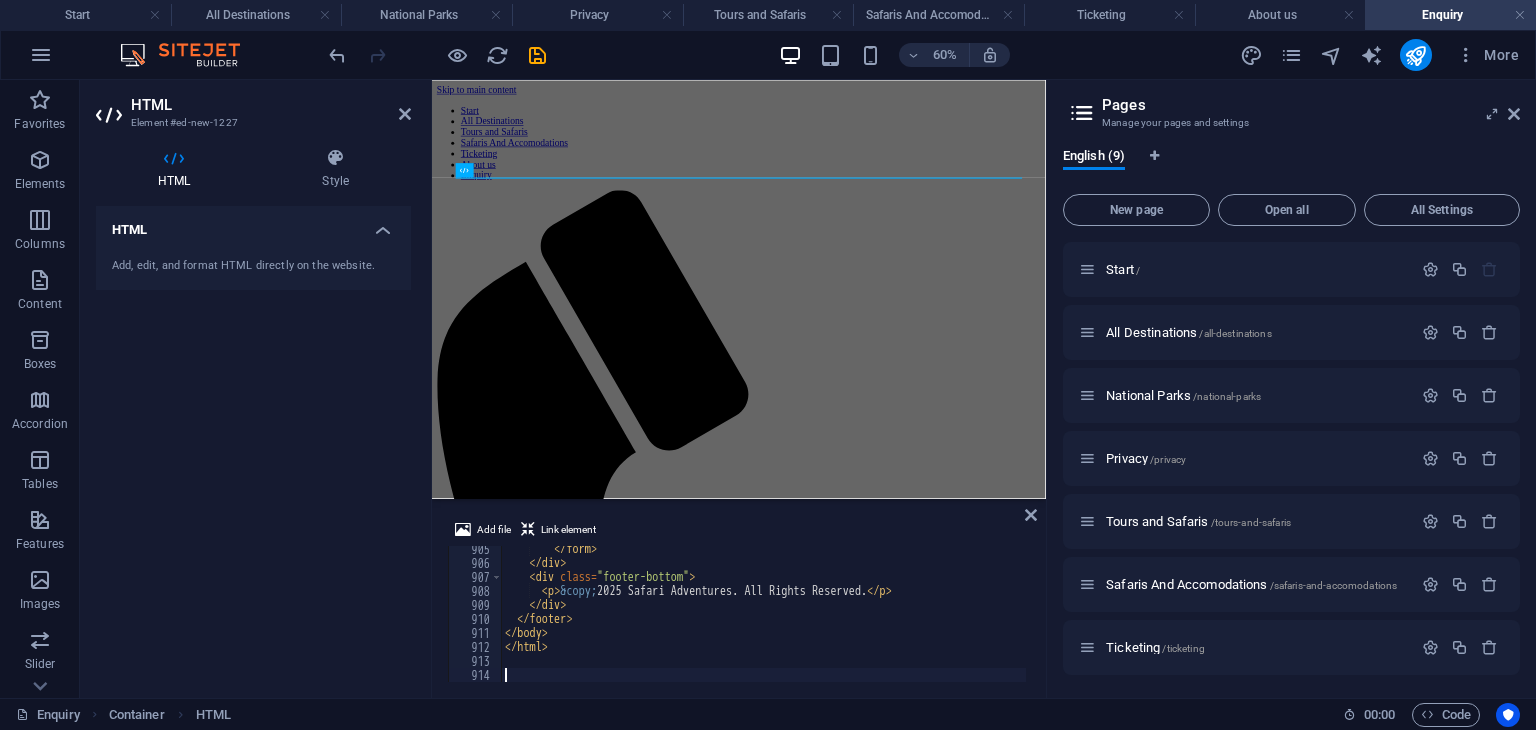 scroll, scrollTop: 12660, scrollLeft: 0, axis: vertical 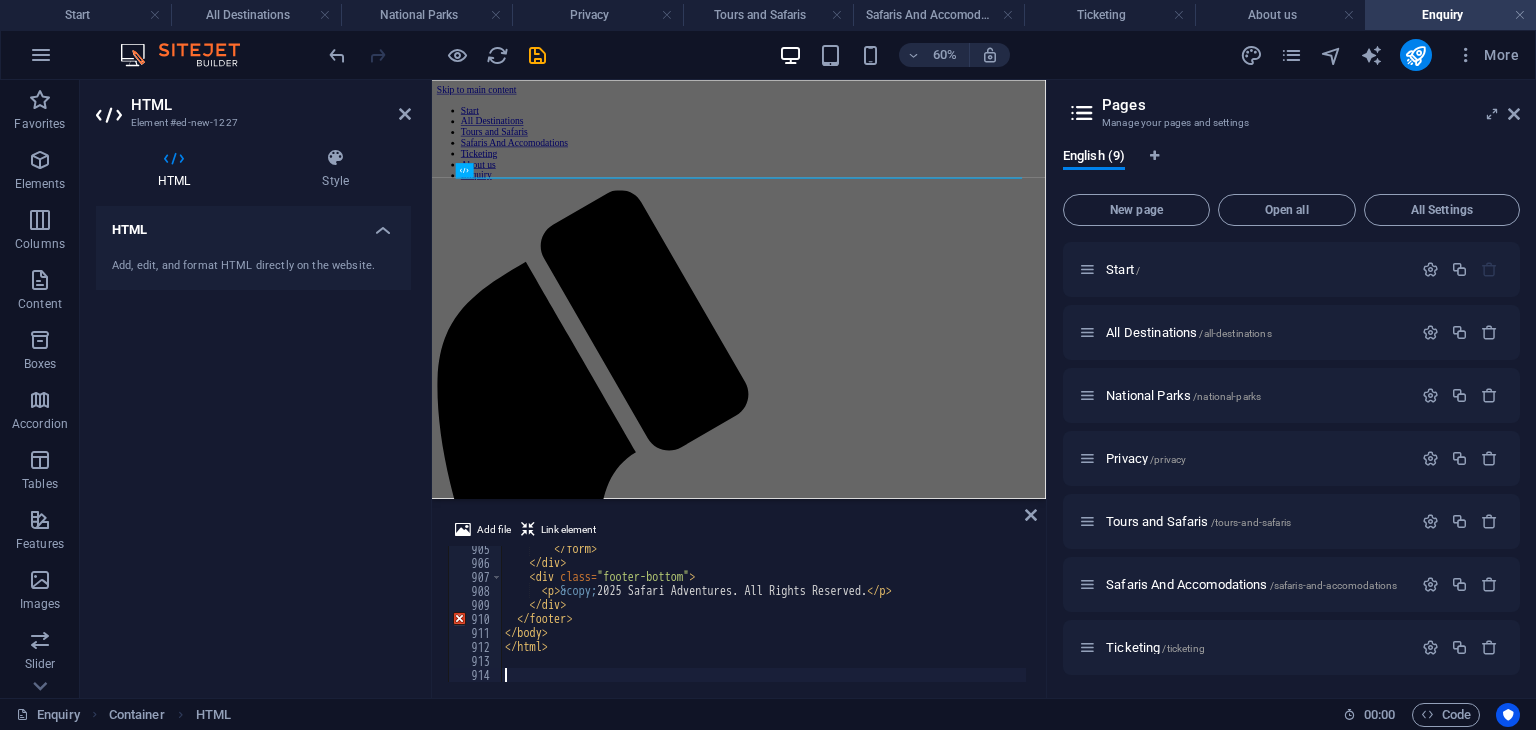 drag, startPoint x: 1029, startPoint y: 670, endPoint x: 1022, endPoint y: 627, distance: 43.56604 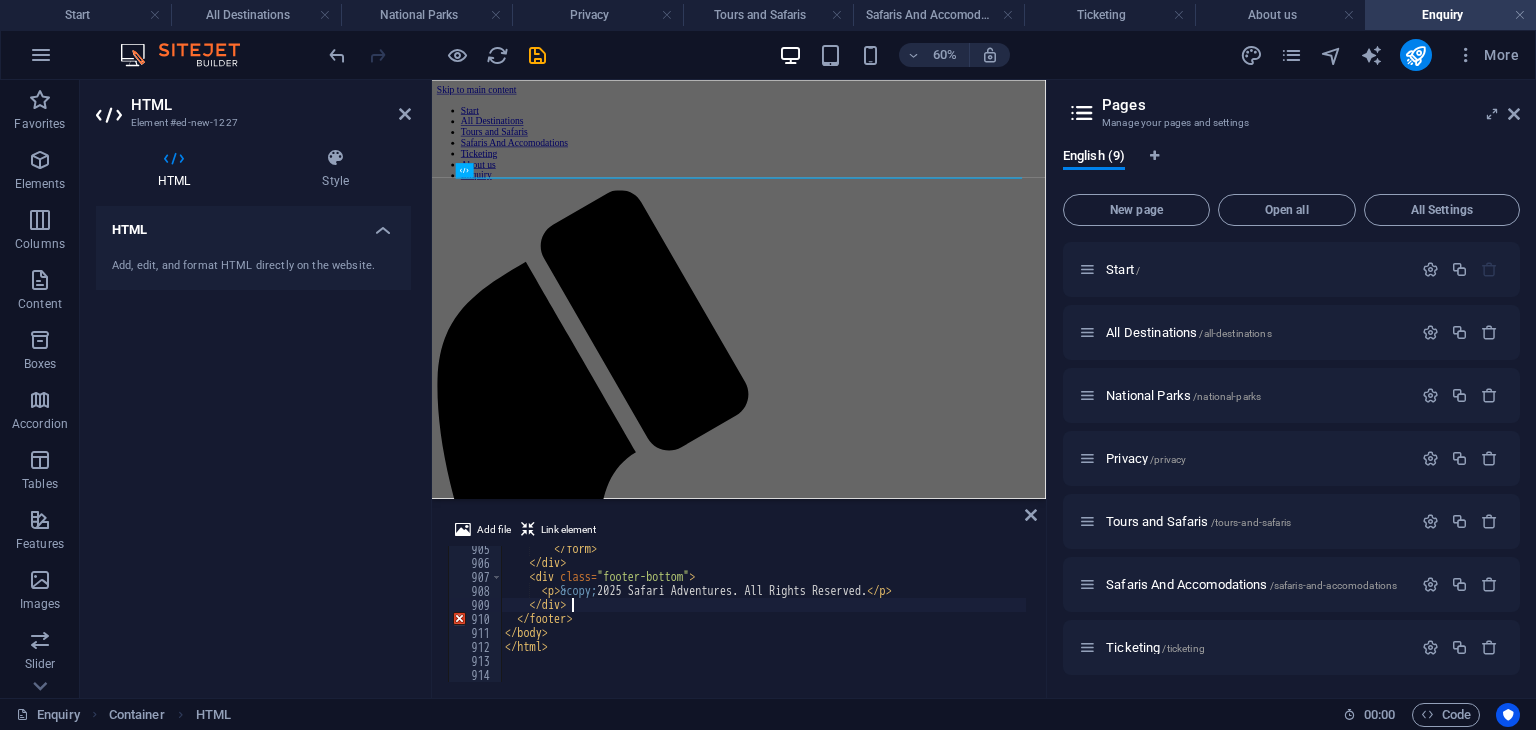 click at bounding box center (1025, -5716) 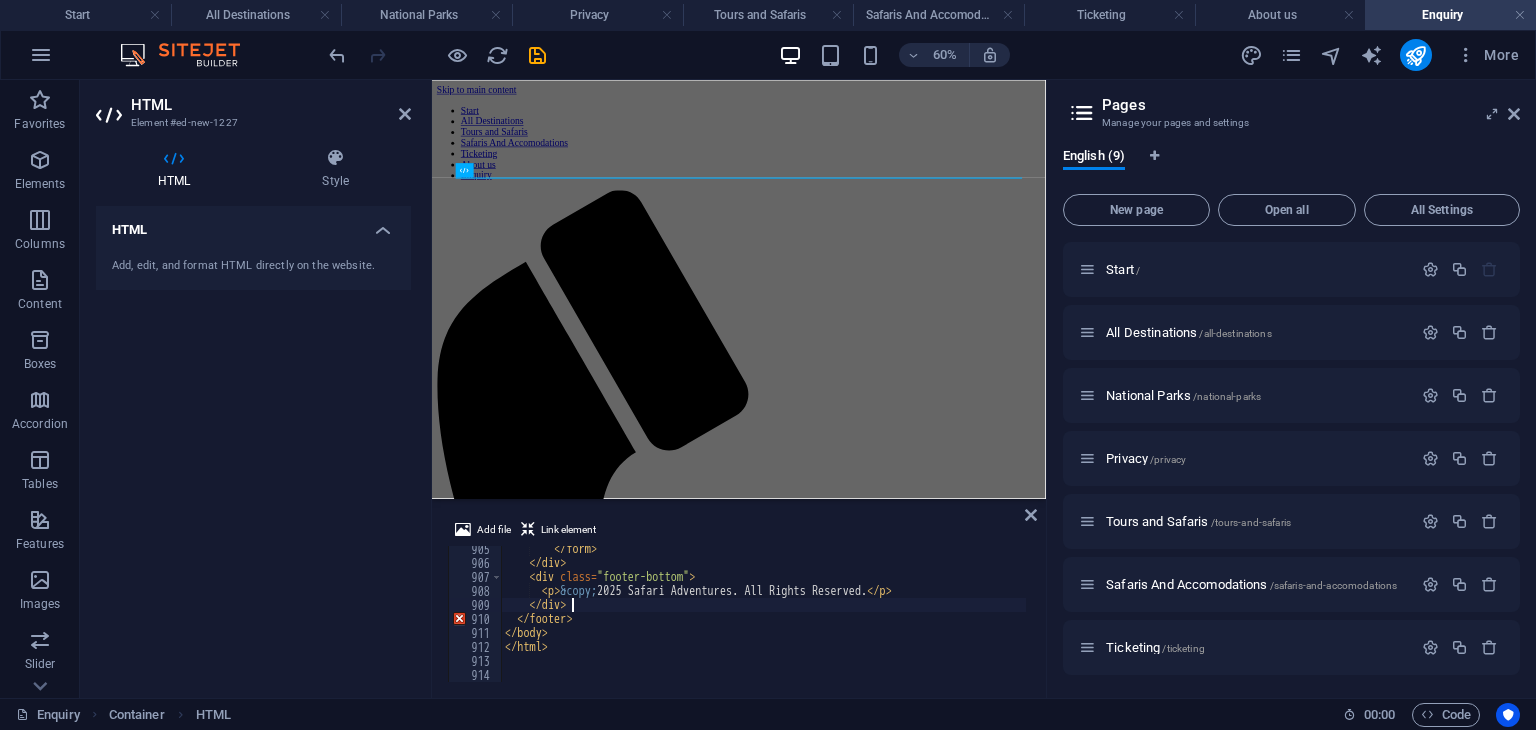 click on "</body> </html>" at bounding box center (739, 600) 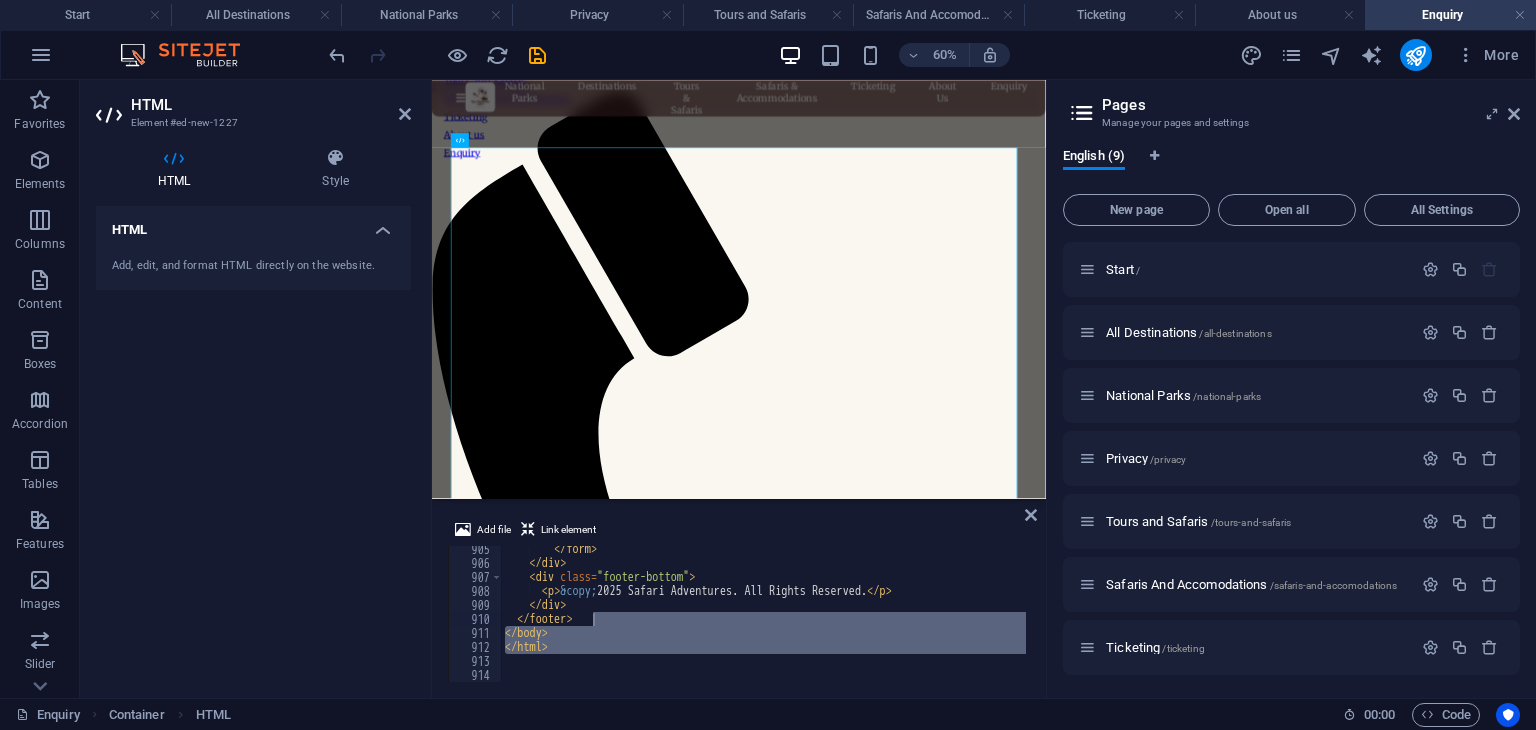 drag, startPoint x: 1024, startPoint y: 663, endPoint x: 1024, endPoint y: 622, distance: 41 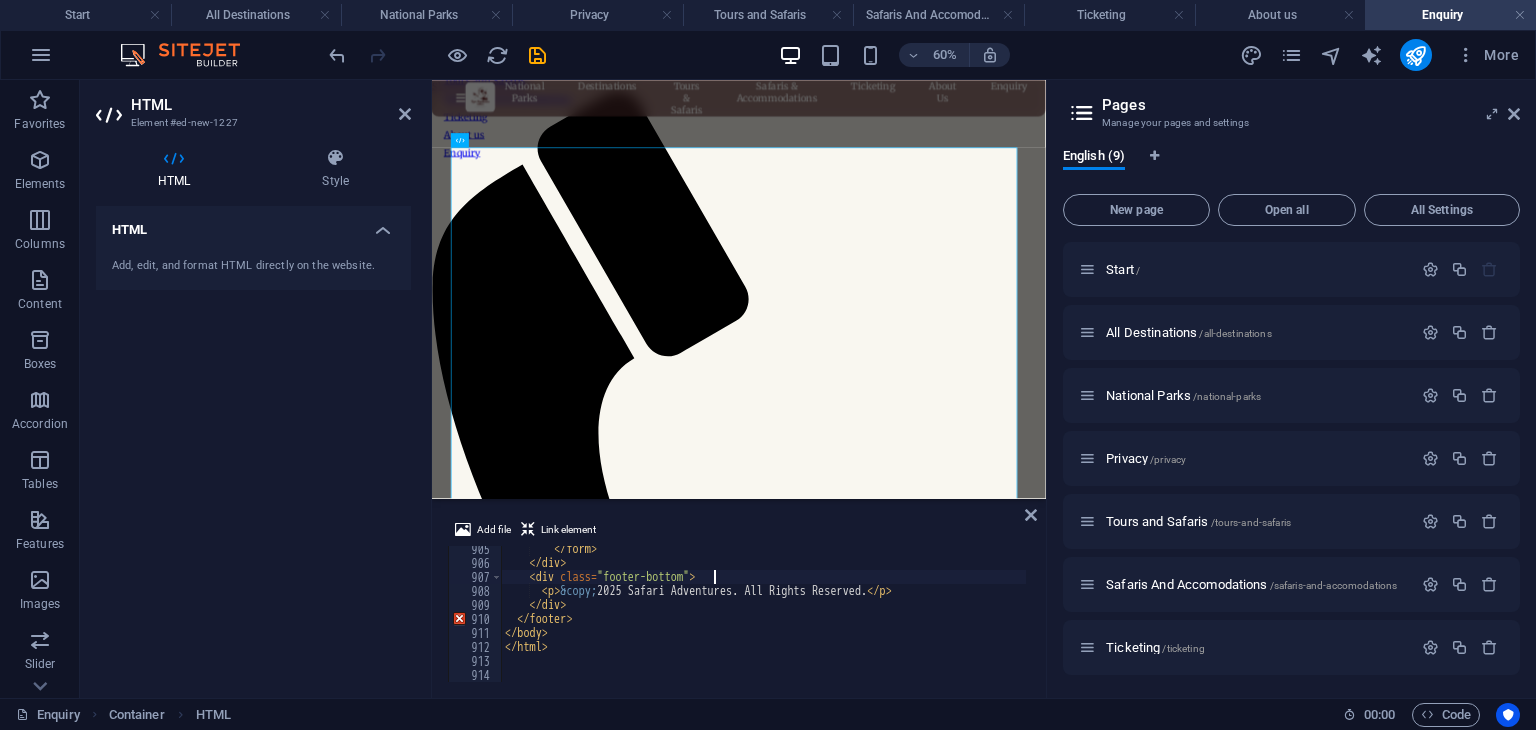 click on "</body> </html>" at bounding box center (2503, 622) 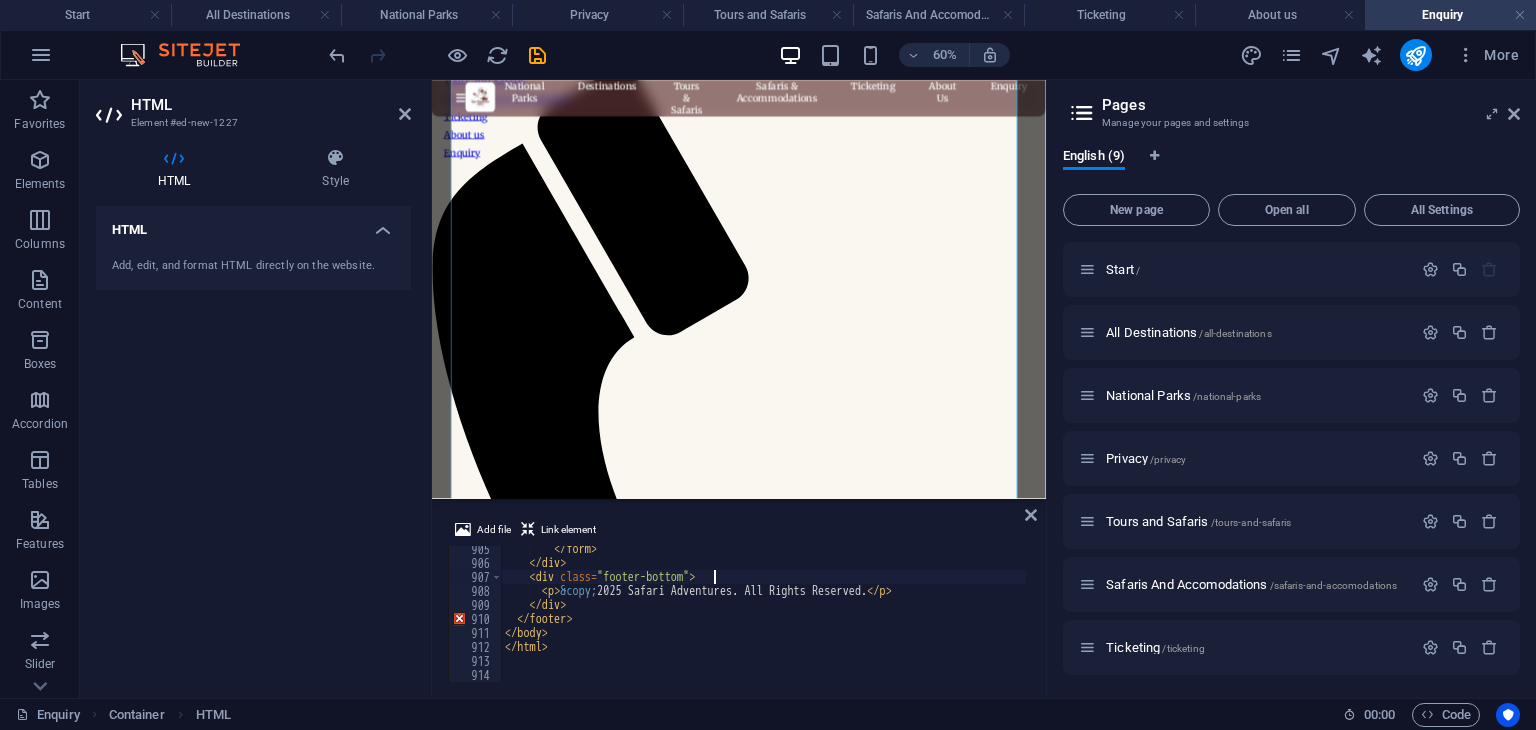 scroll, scrollTop: 0, scrollLeft: 0, axis: both 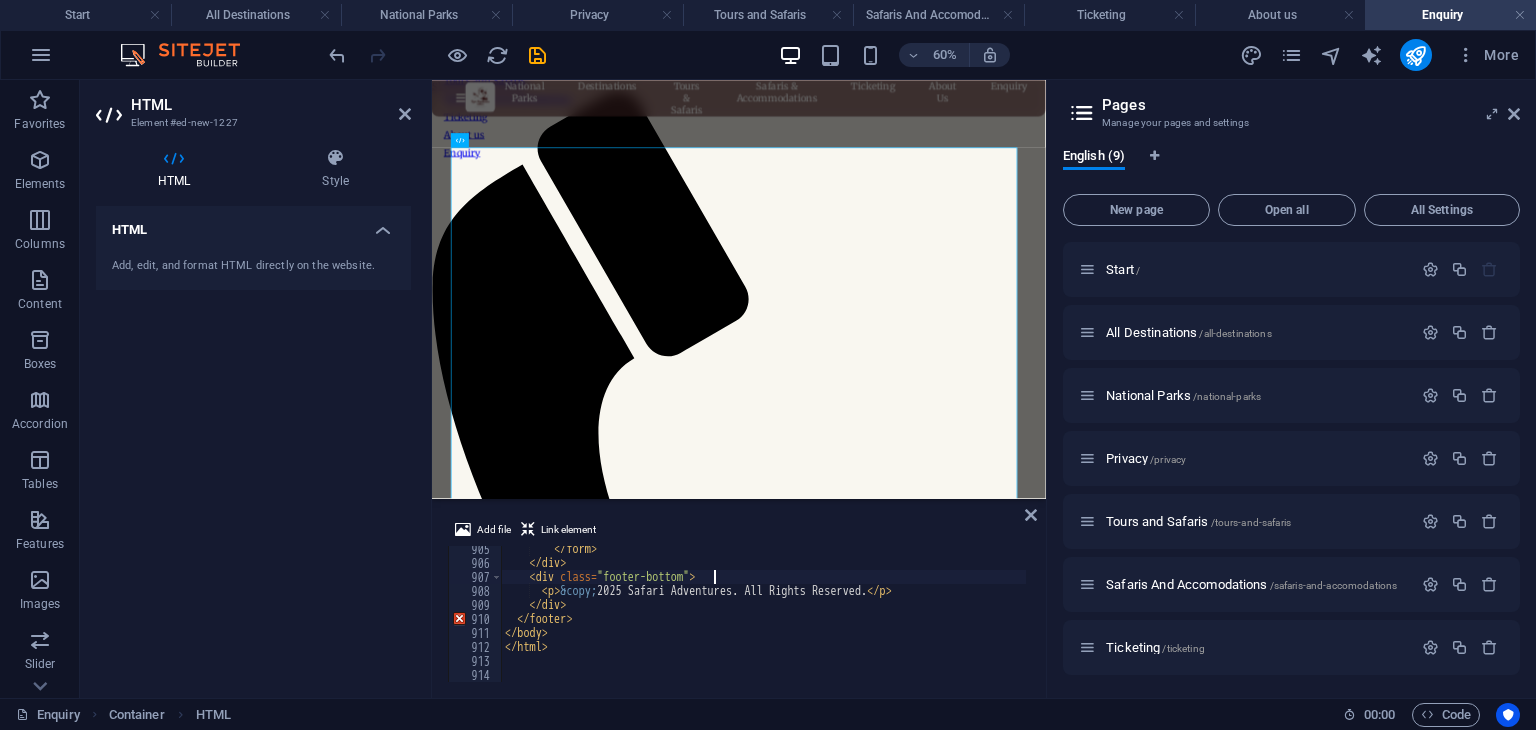 drag, startPoint x: 1443, startPoint y: 136, endPoint x: 1432, endPoint y: 122, distance: 17.804493 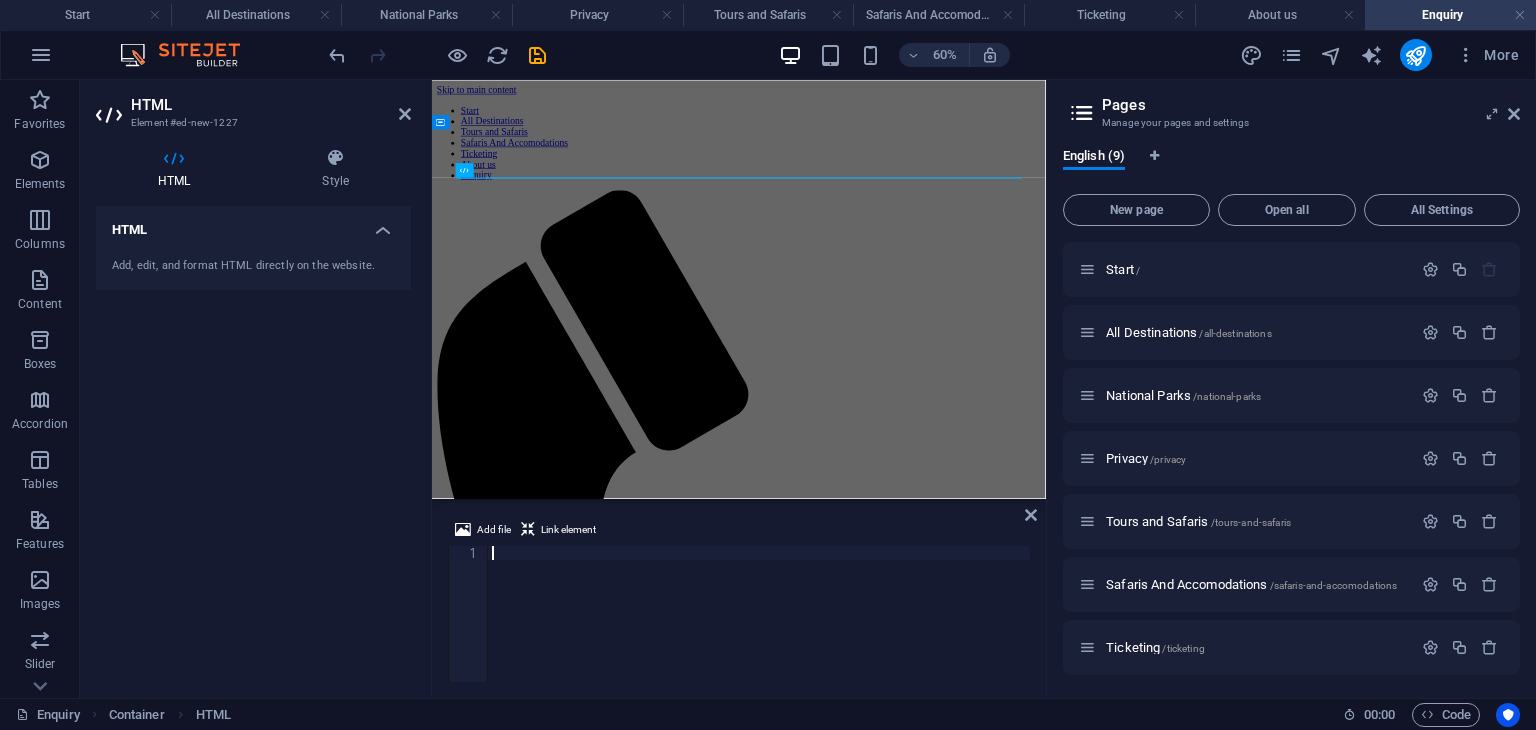 paste on "</header>" 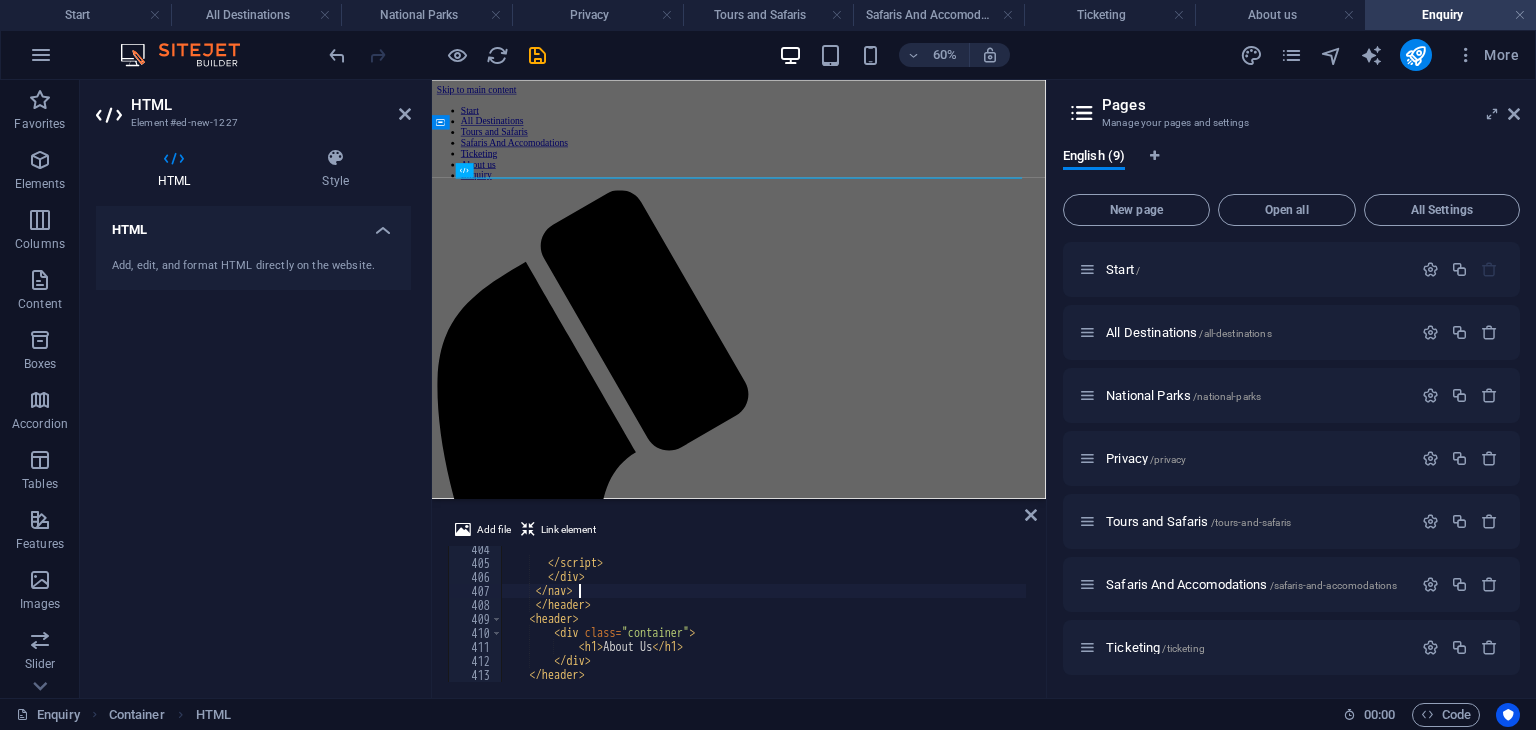 click on "</ script >             </ div >        </ nav >        </ header >      < header >           < div   class = "container" >                < h1 > About Us </ h1 >           </ div >      </ header >" at bounding box center [879, 622] 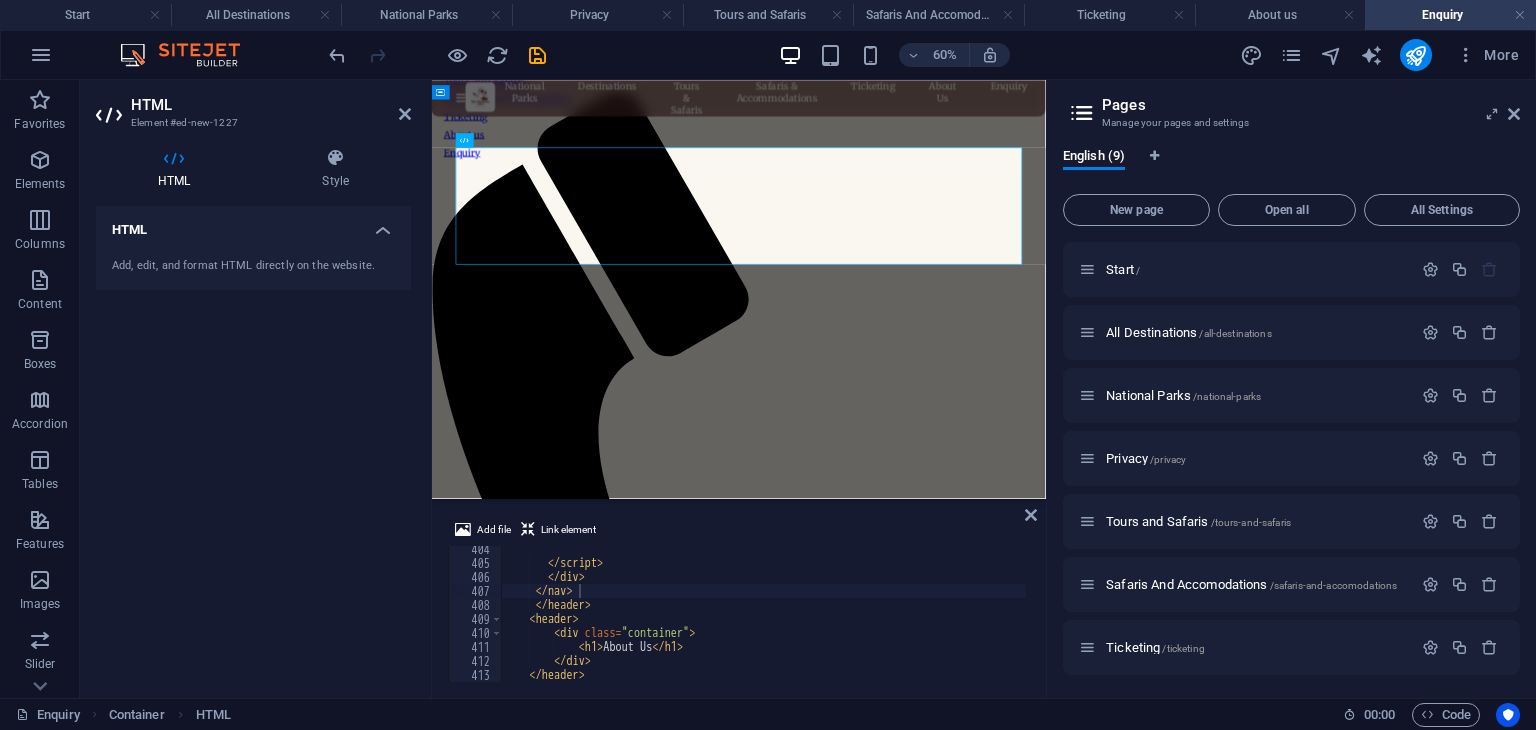 drag, startPoint x: 1030, startPoint y: 673, endPoint x: 1029, endPoint y: 586, distance: 87.005745 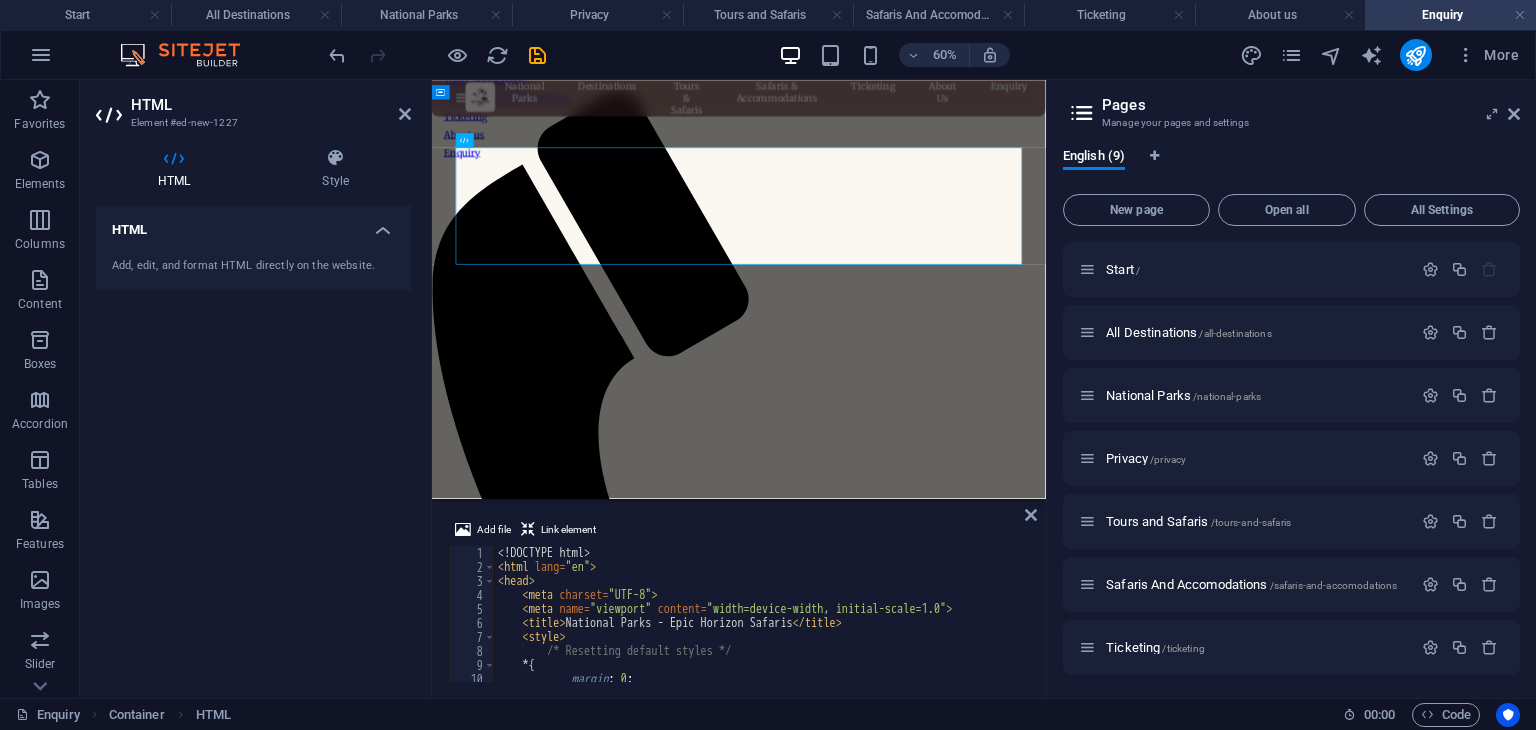 scroll, scrollTop: 0, scrollLeft: 0, axis: both 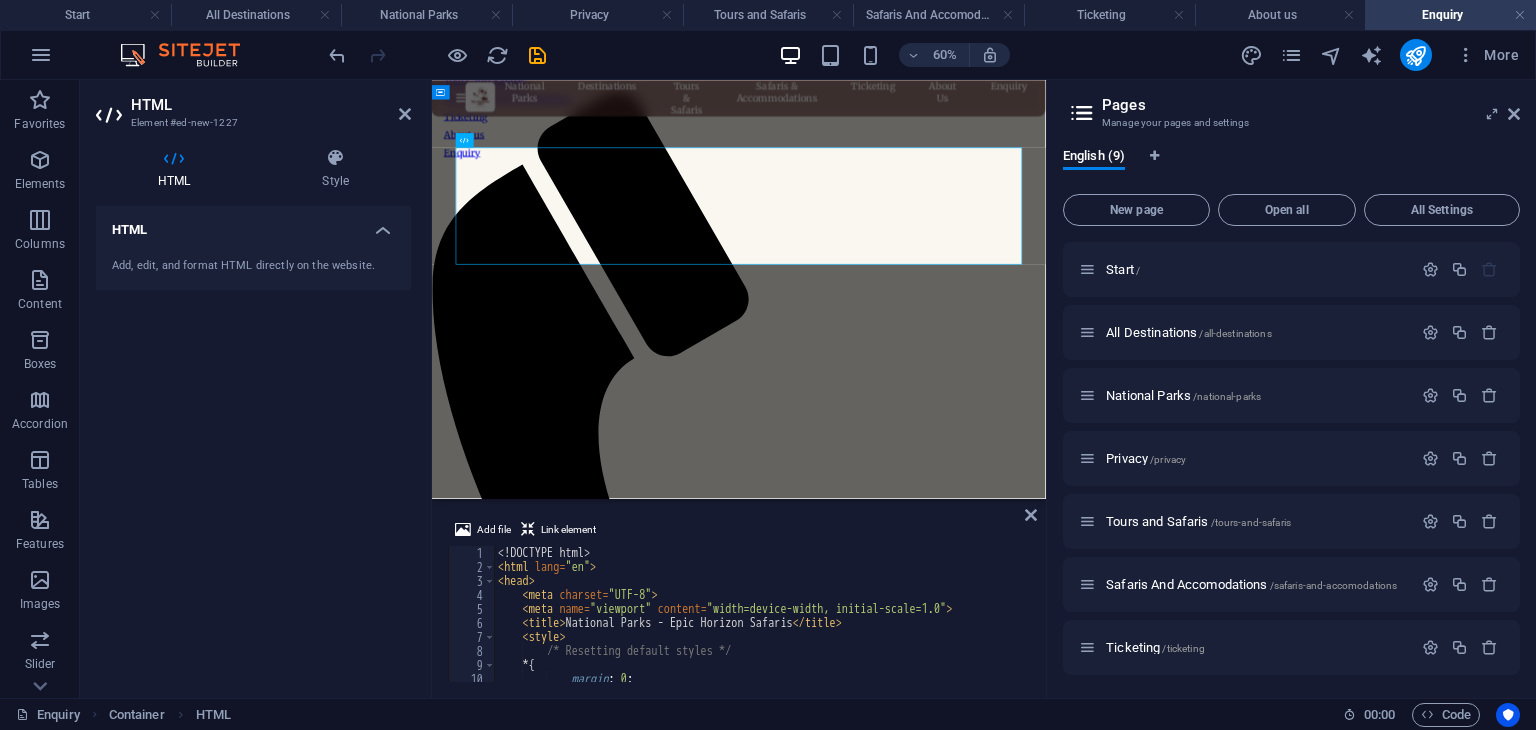 click on "HTML" at bounding box center (253, 224) 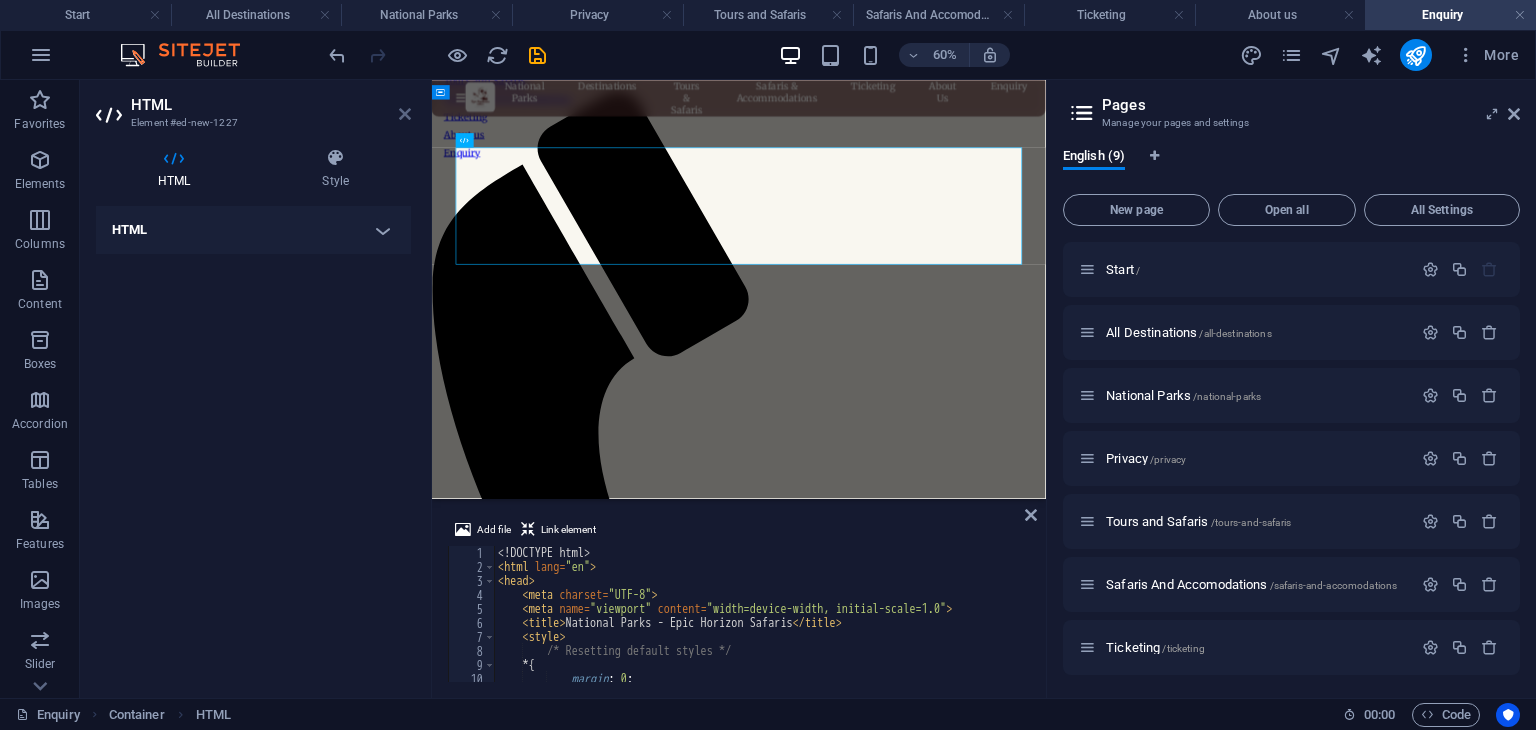 click at bounding box center (405, 114) 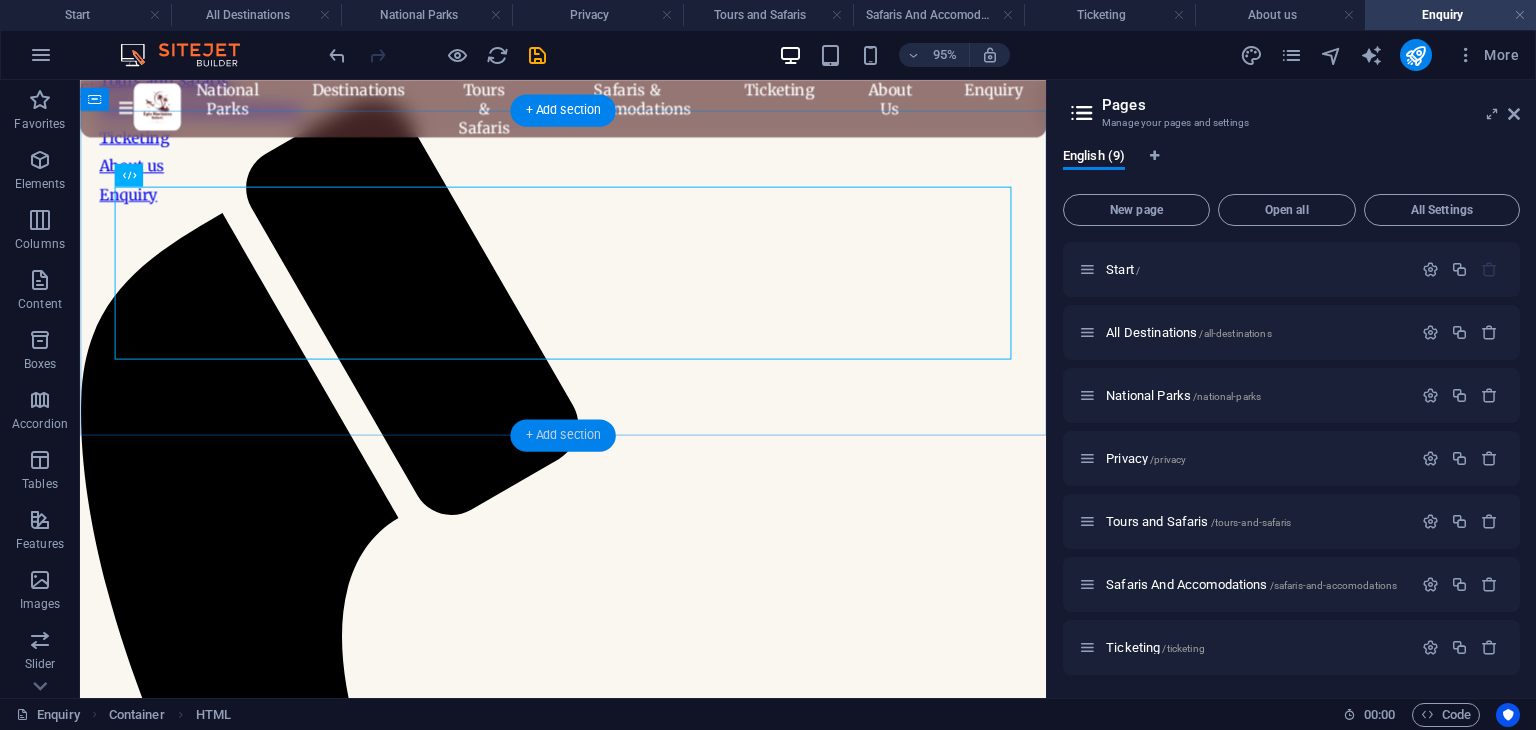 click on "+ Add section" at bounding box center (562, 435) 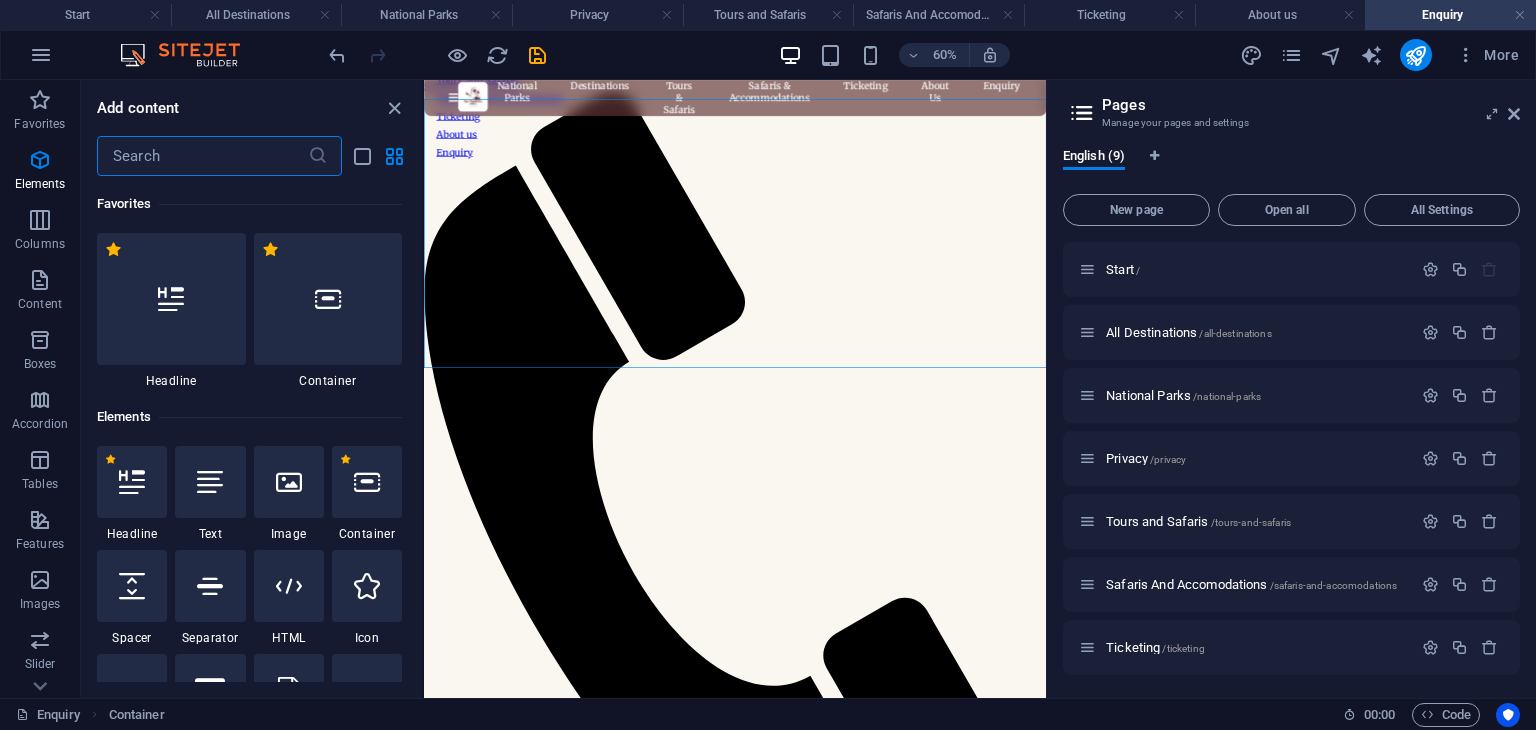 scroll, scrollTop: 3499, scrollLeft: 0, axis: vertical 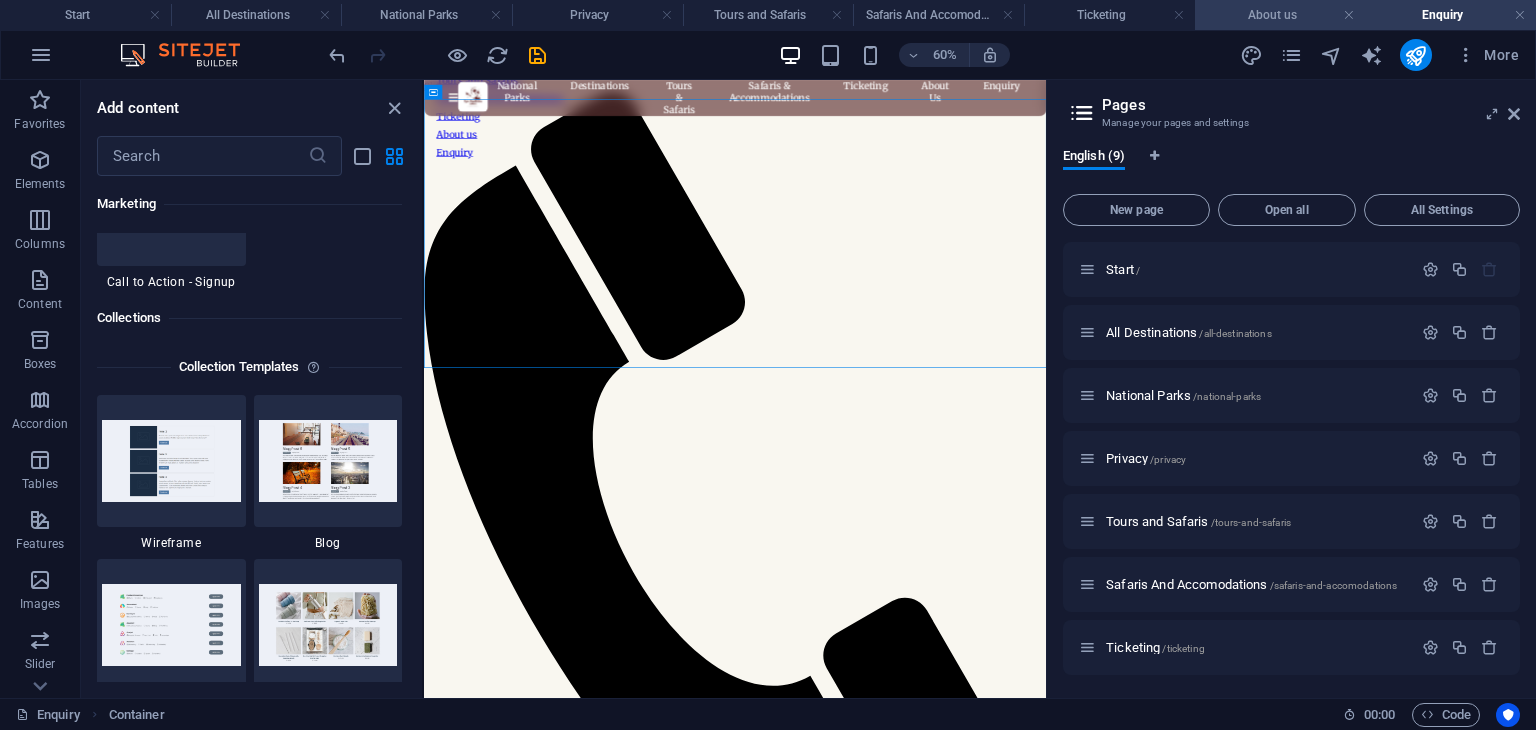 click on "About us" at bounding box center (1280, 15) 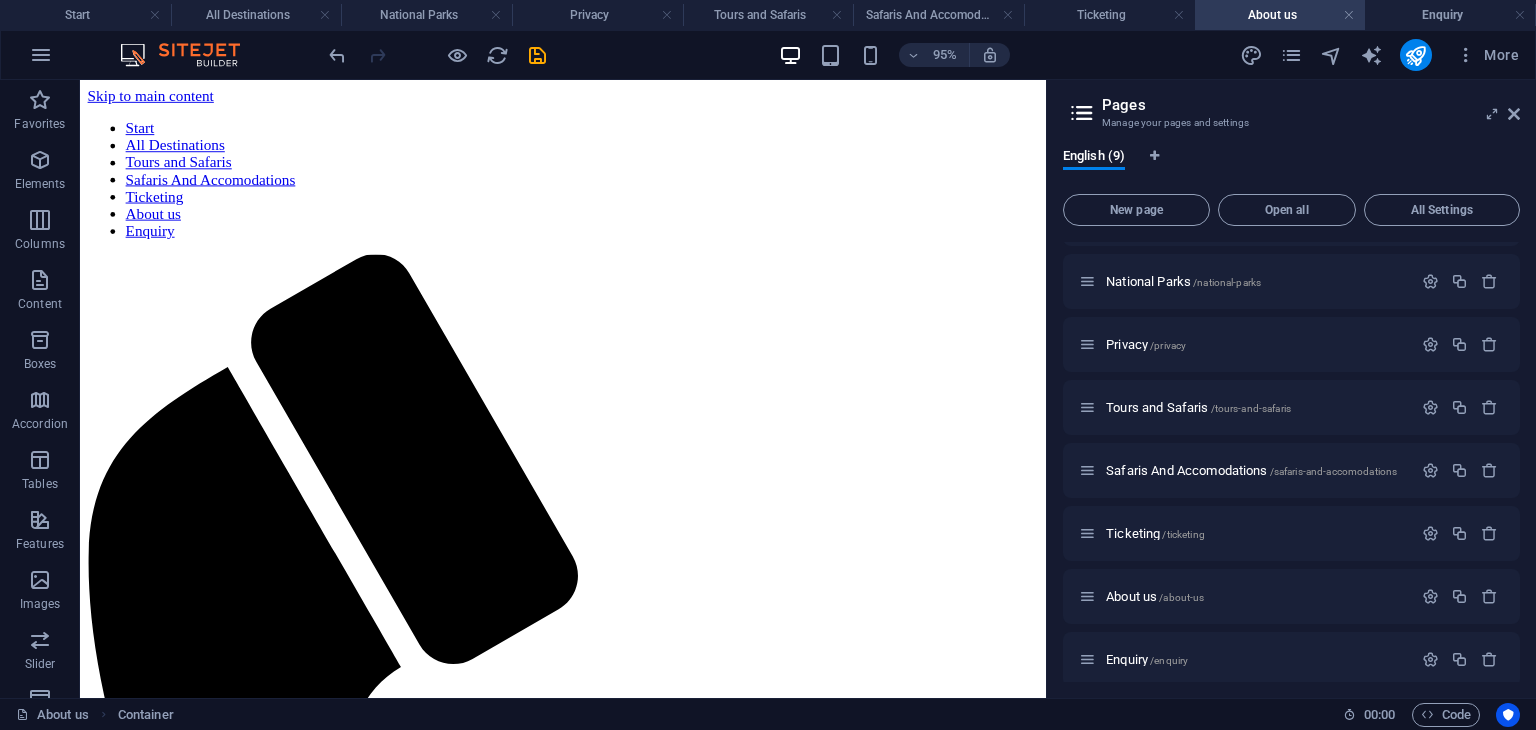 scroll, scrollTop: 127, scrollLeft: 0, axis: vertical 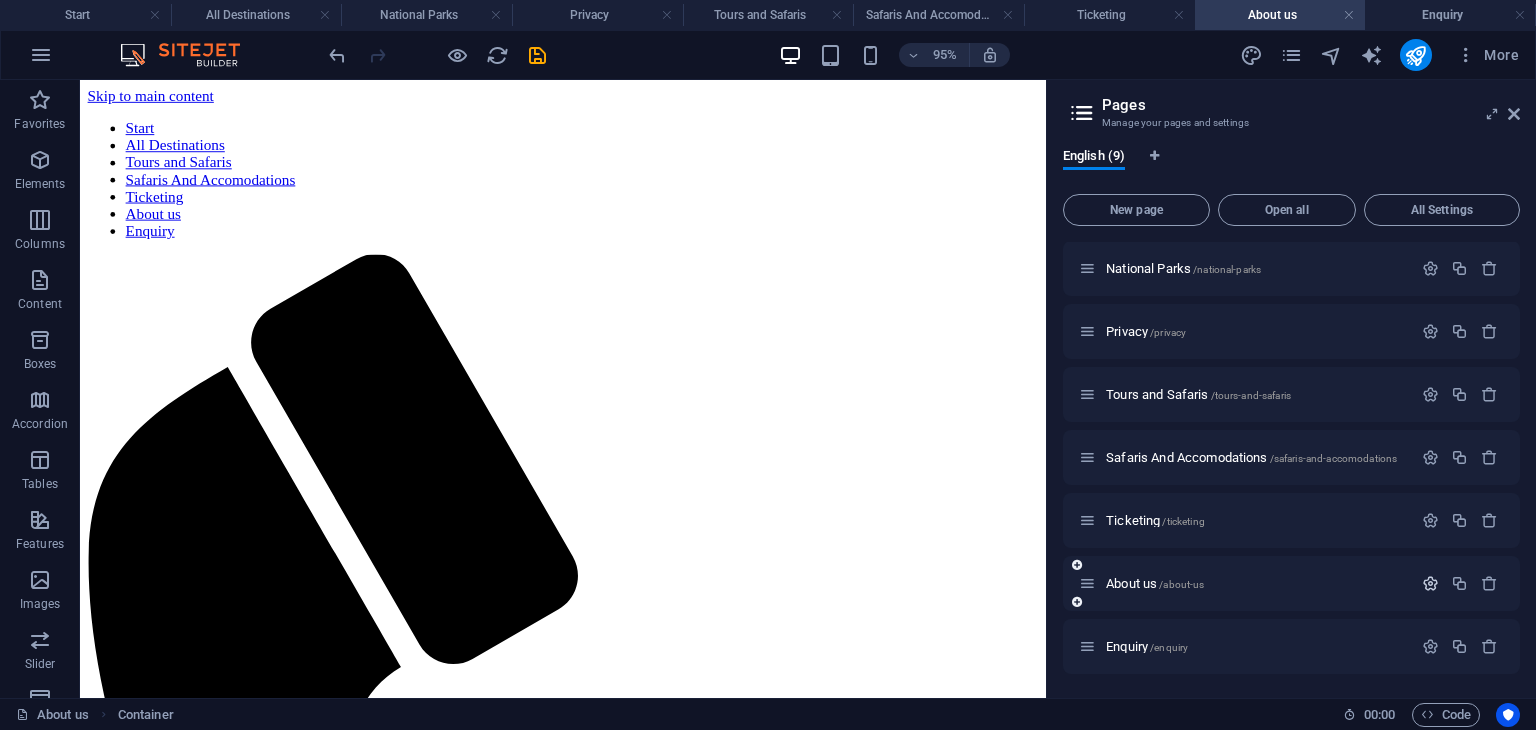 click at bounding box center (1430, 583) 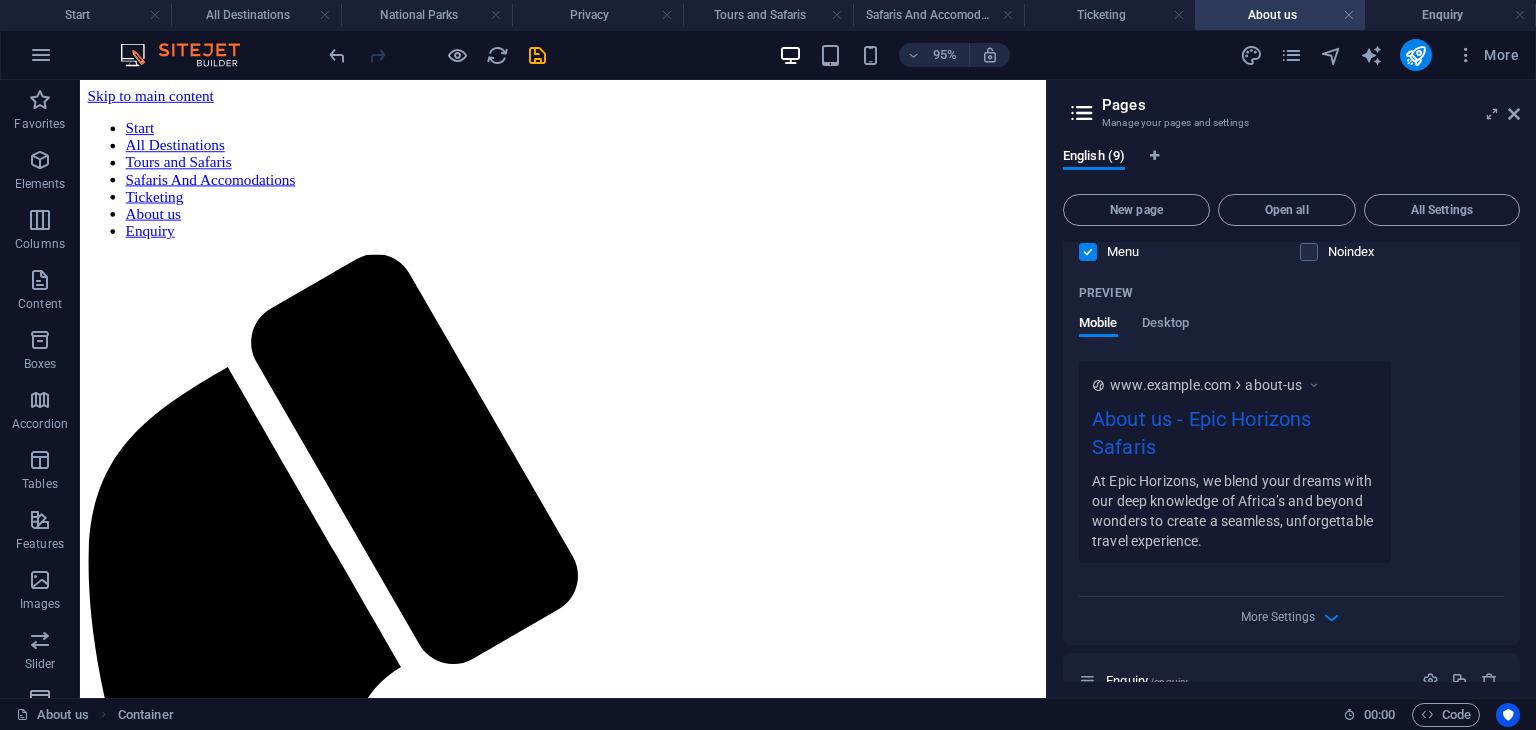 scroll, scrollTop: 927, scrollLeft: 0, axis: vertical 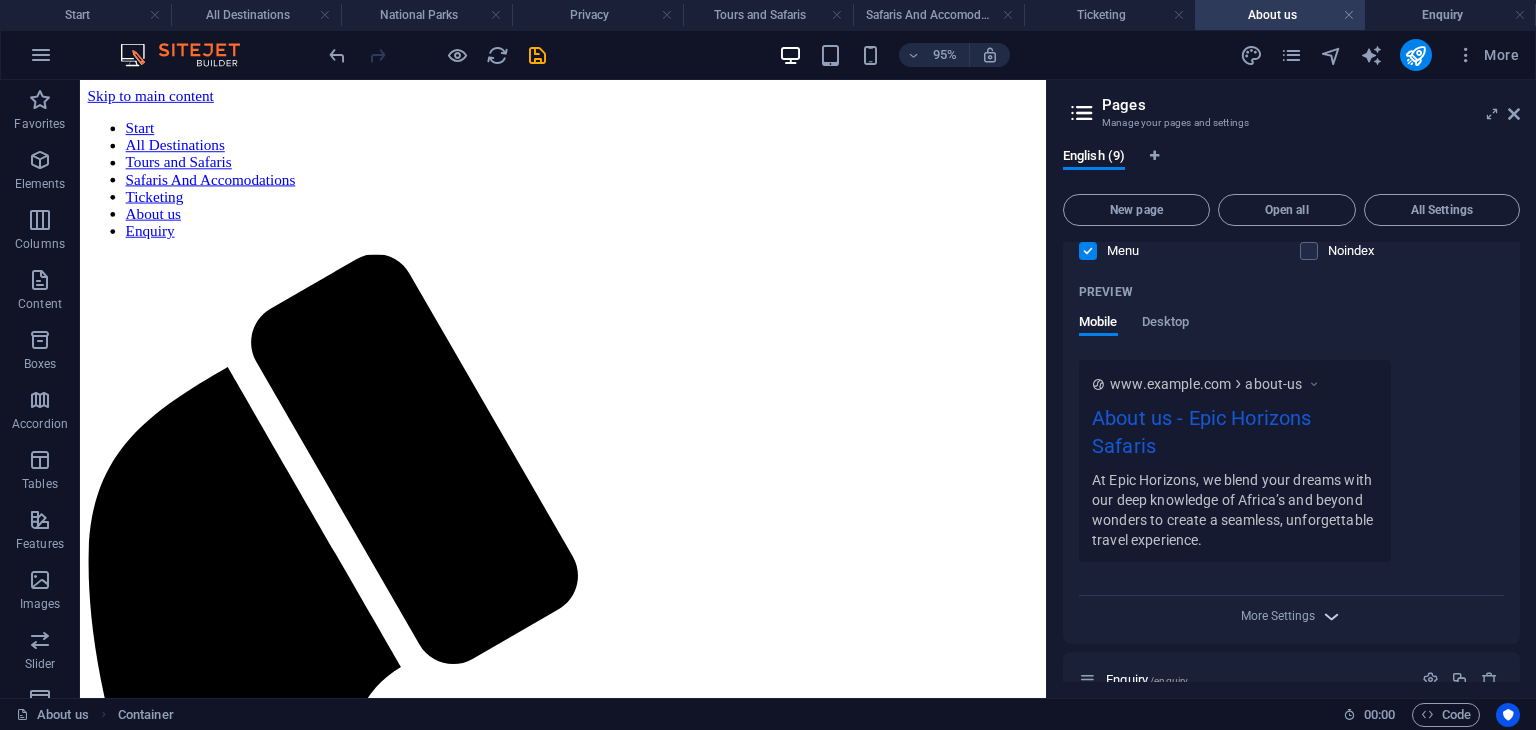 click at bounding box center (1331, 616) 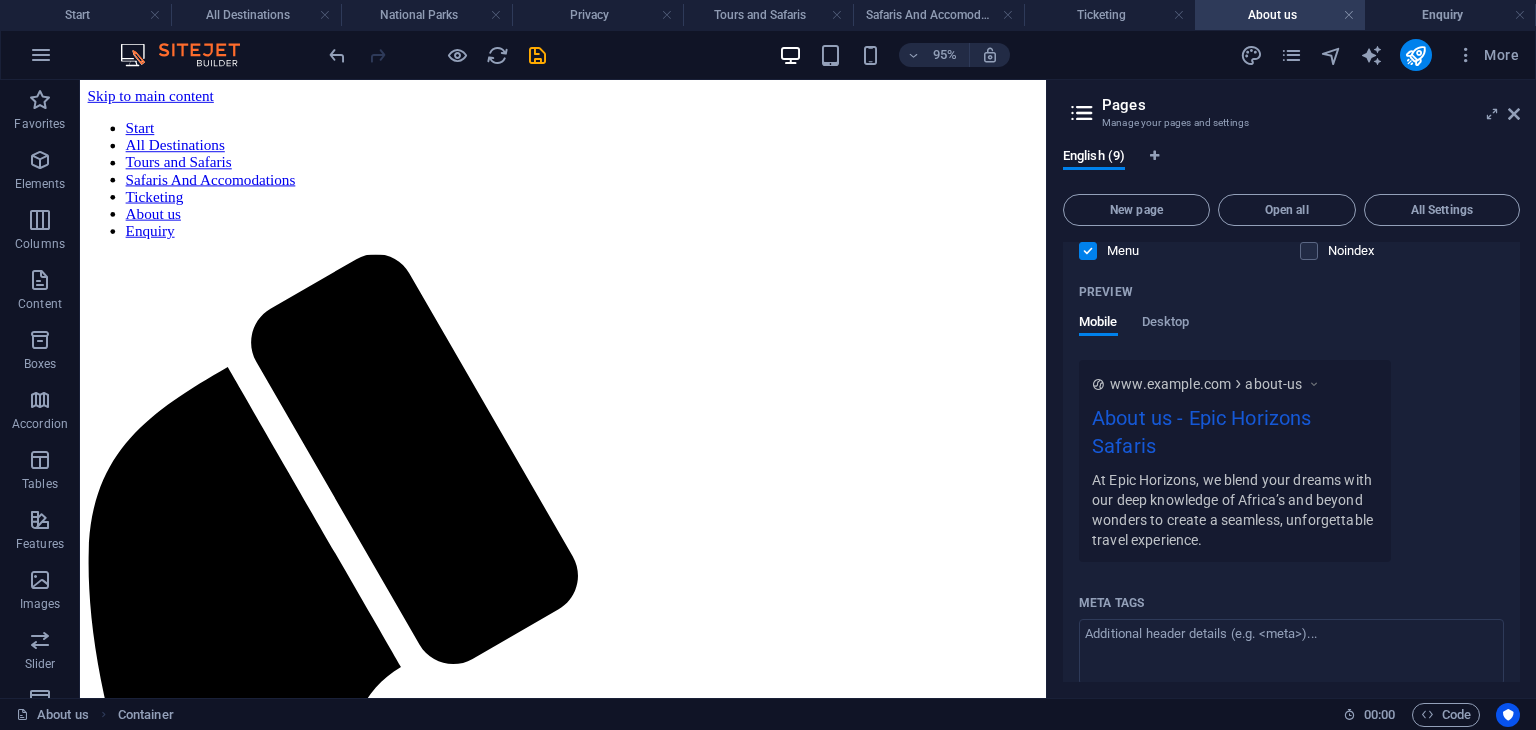 drag, startPoint x: 1519, startPoint y: 533, endPoint x: 1517, endPoint y: 501, distance: 32.06244 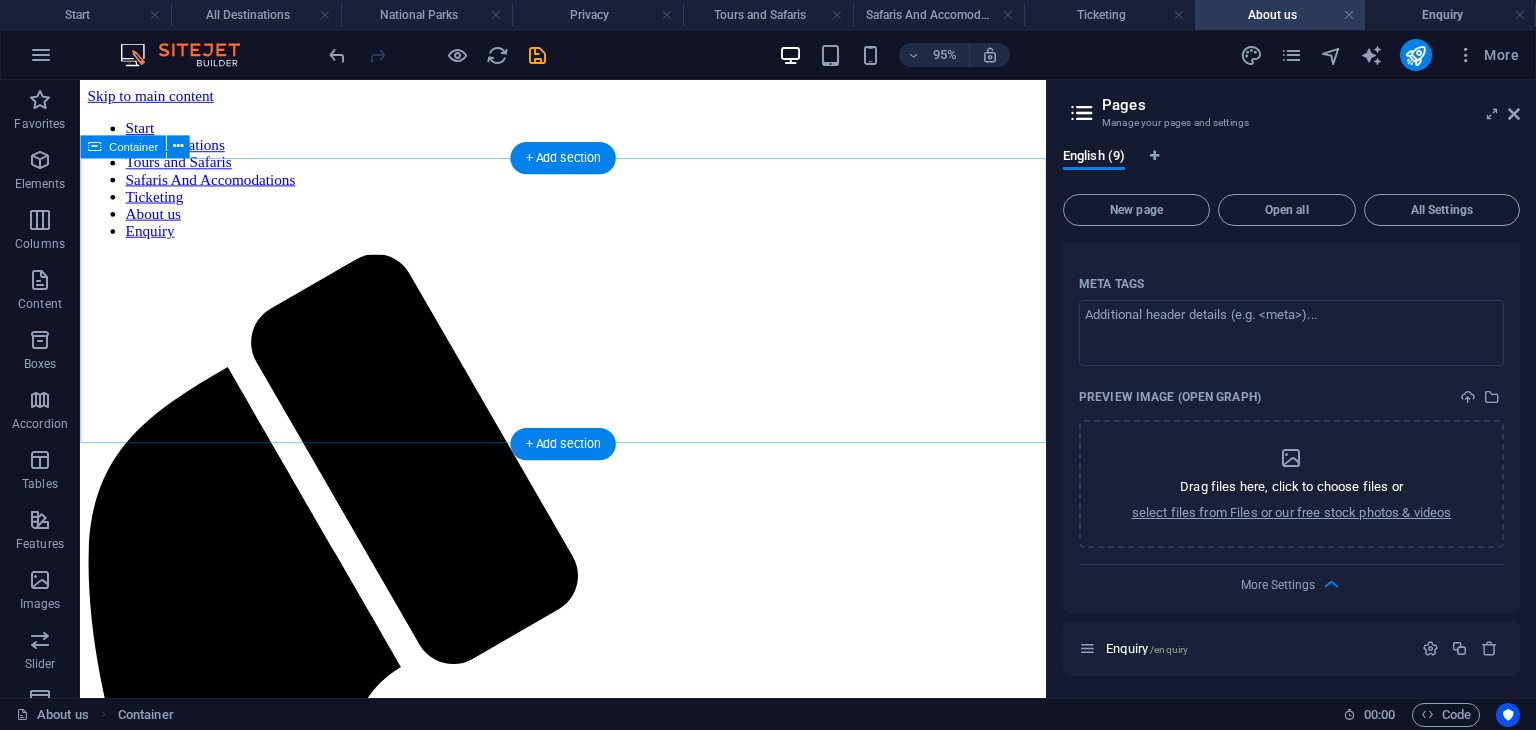 click on "Add elements" at bounding box center (529, 1695) 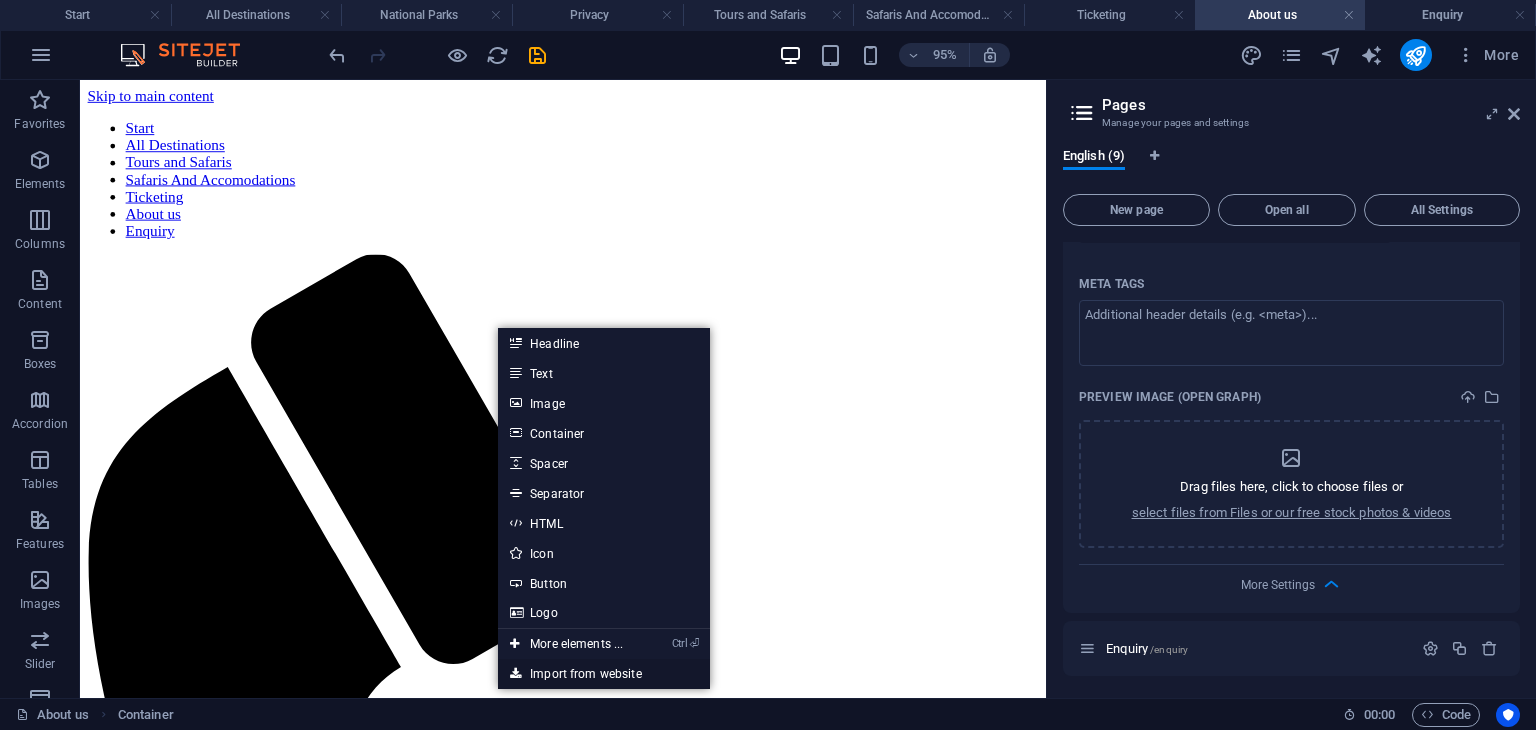 click on "Import from website" at bounding box center (604, 674) 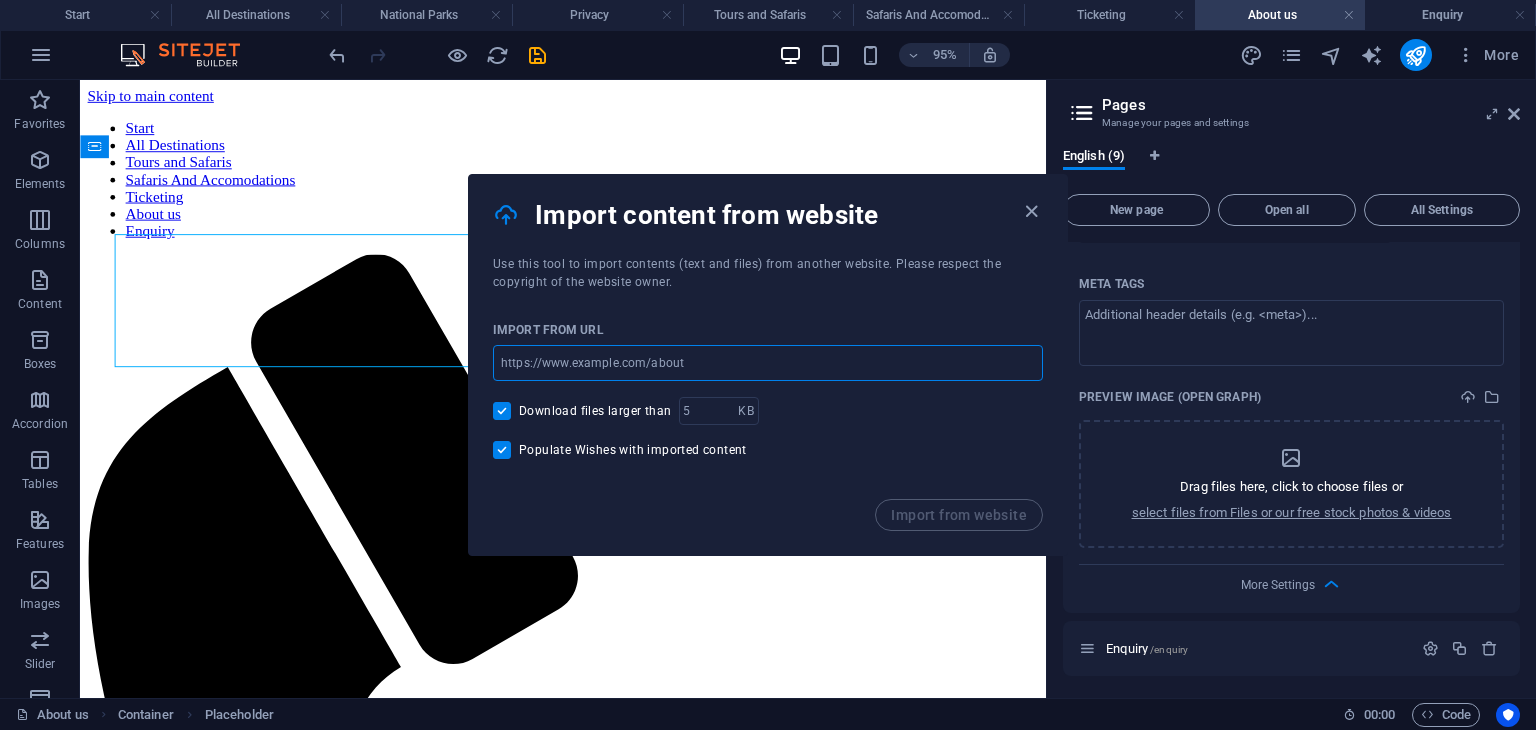 click at bounding box center [768, 363] 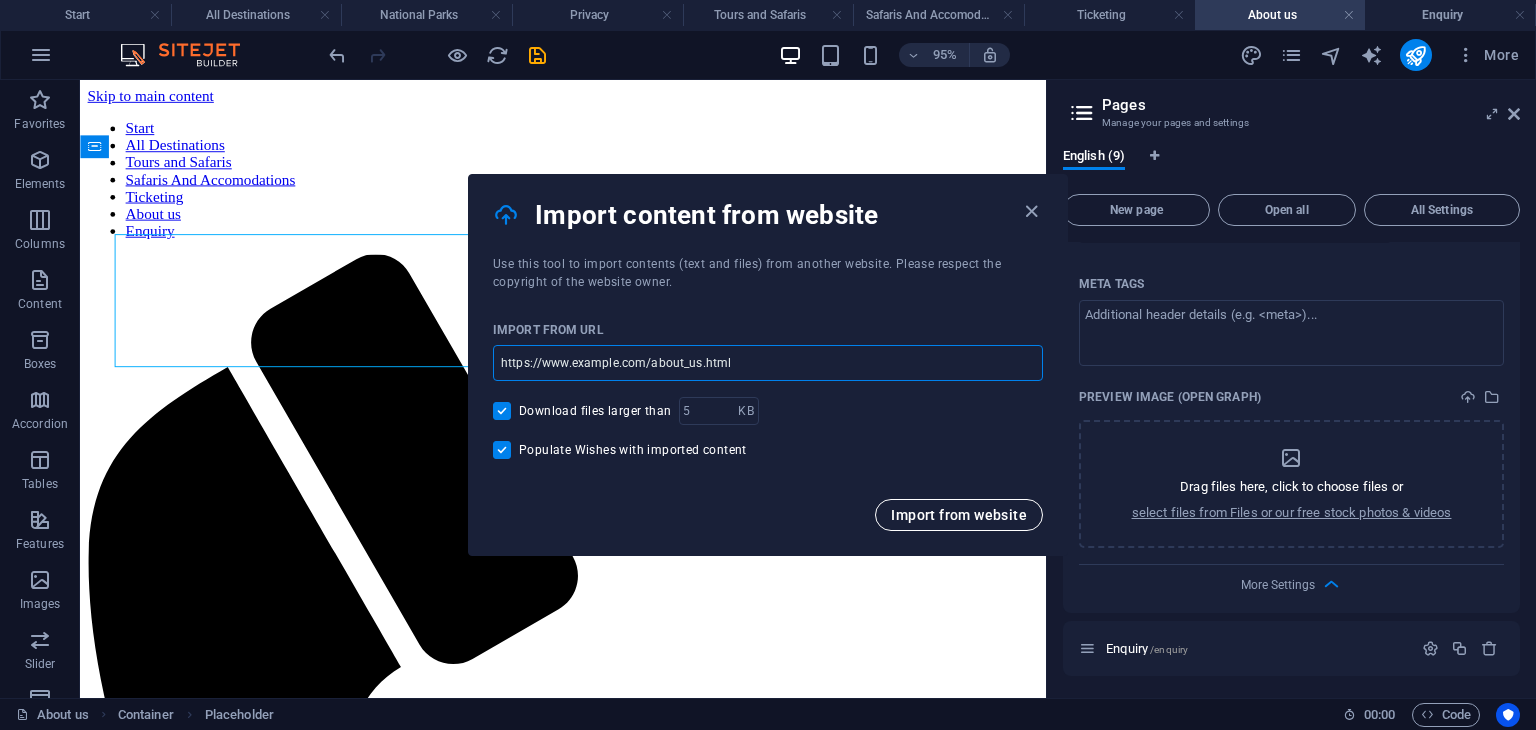 type on "https://www.example.com/about_us.html" 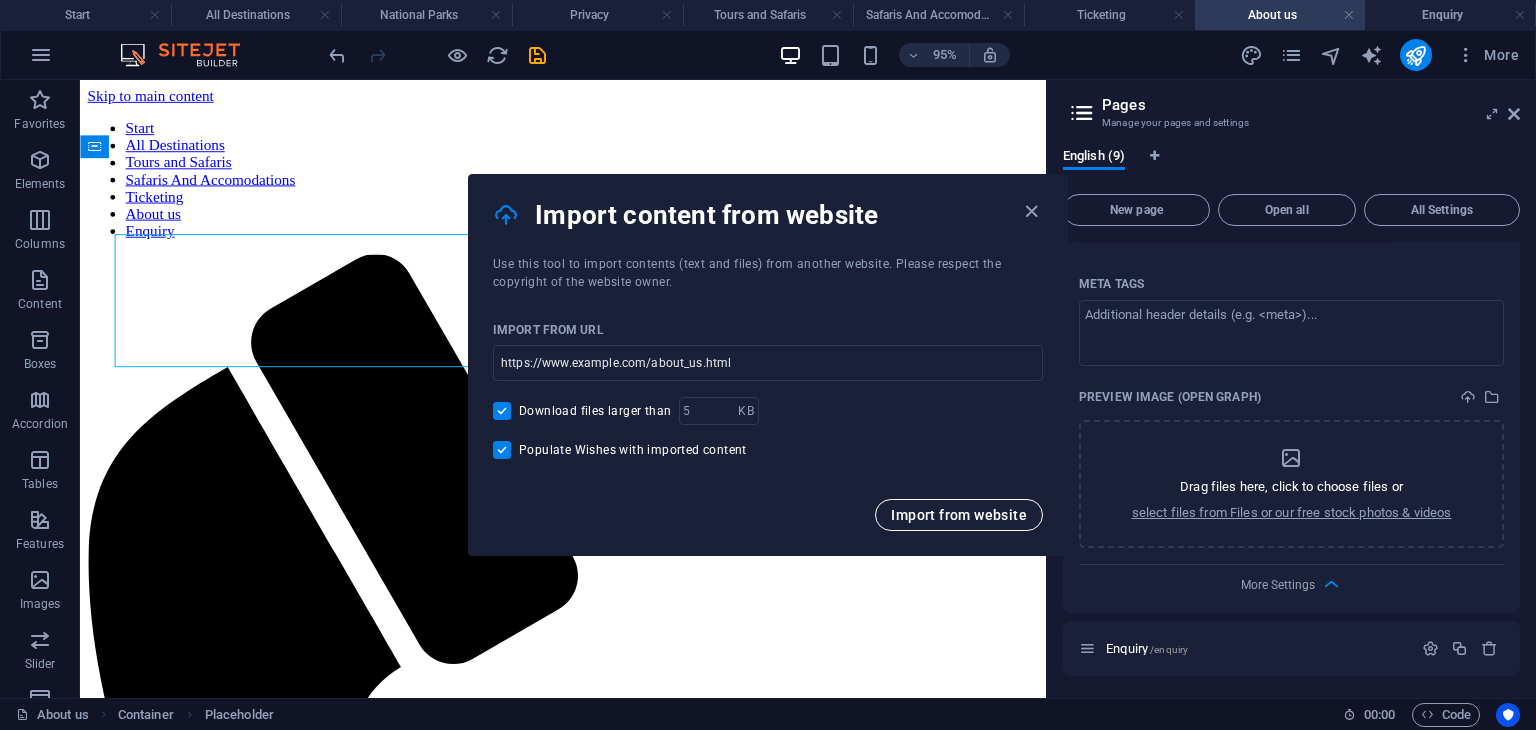 click on "Import from website" at bounding box center [959, 515] 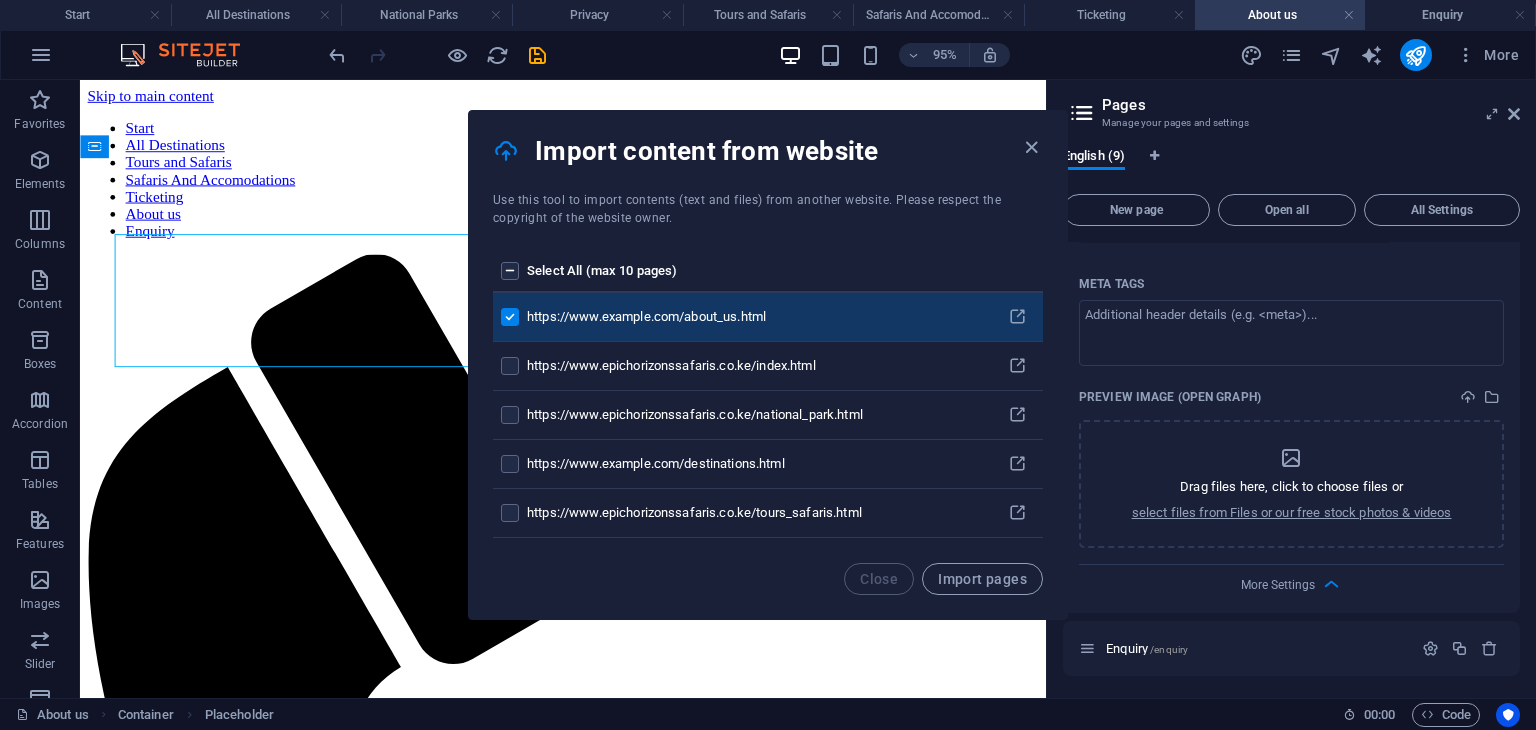click at bounding box center (510, 271) 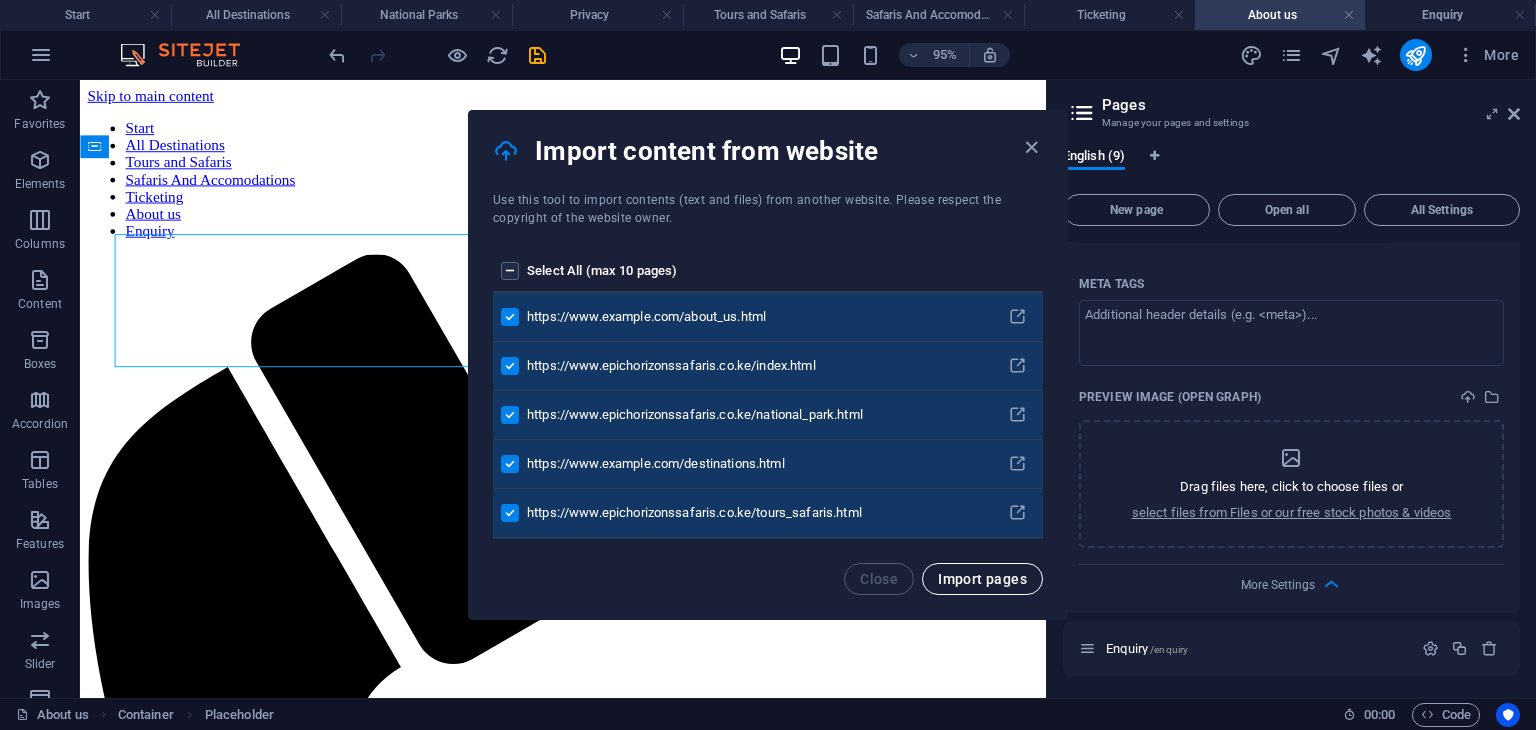 click on "Import pages" at bounding box center (982, 579) 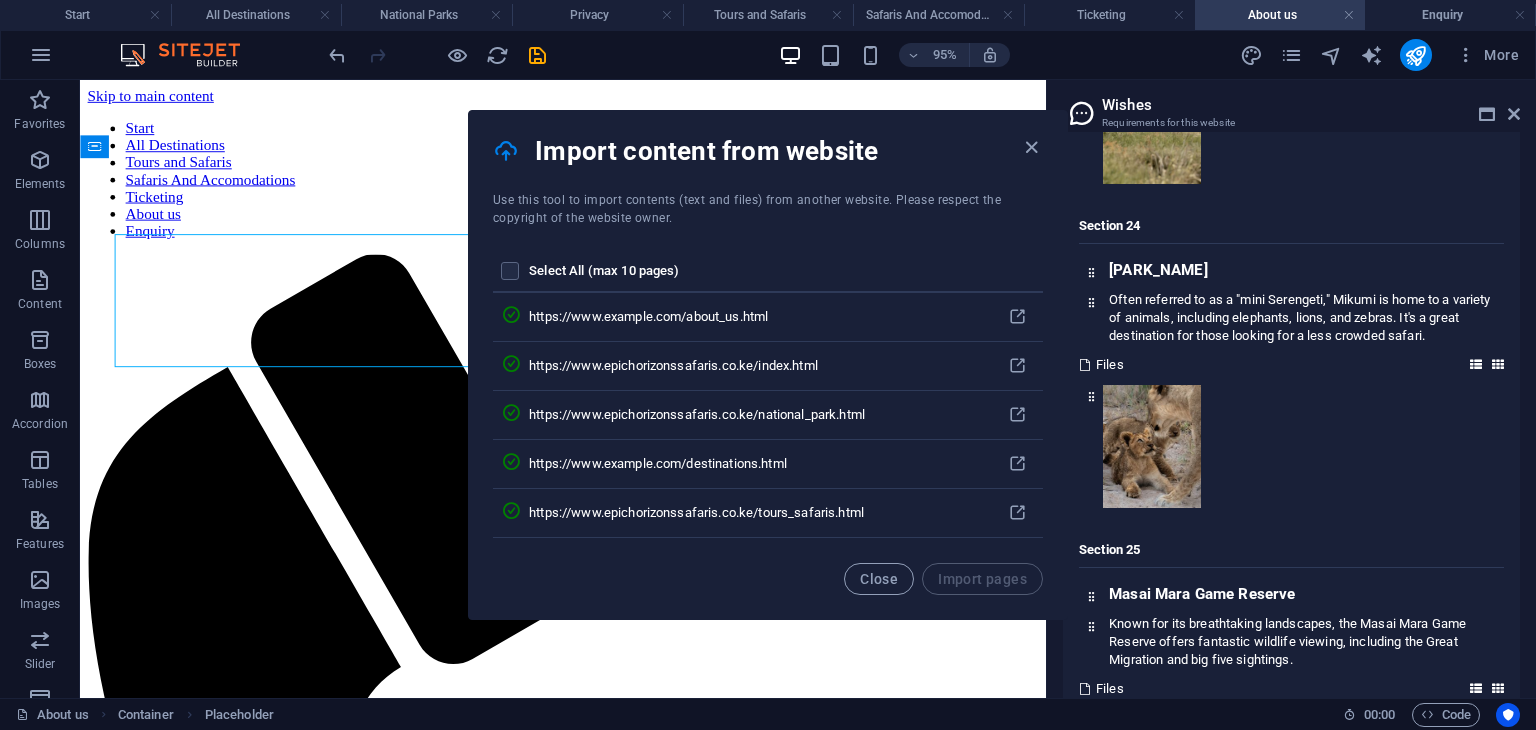 scroll, scrollTop: 15472, scrollLeft: 0, axis: vertical 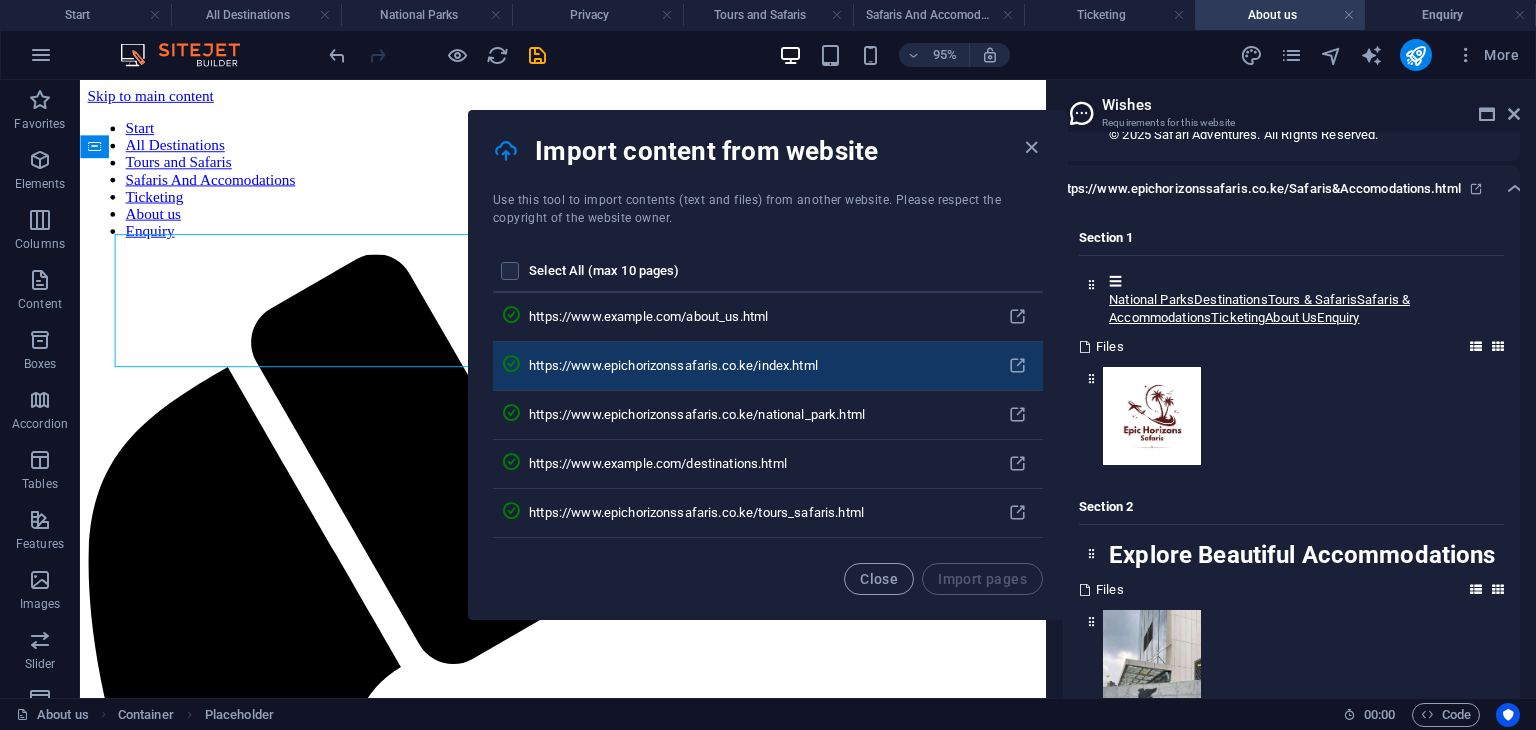 click at bounding box center (511, 364) 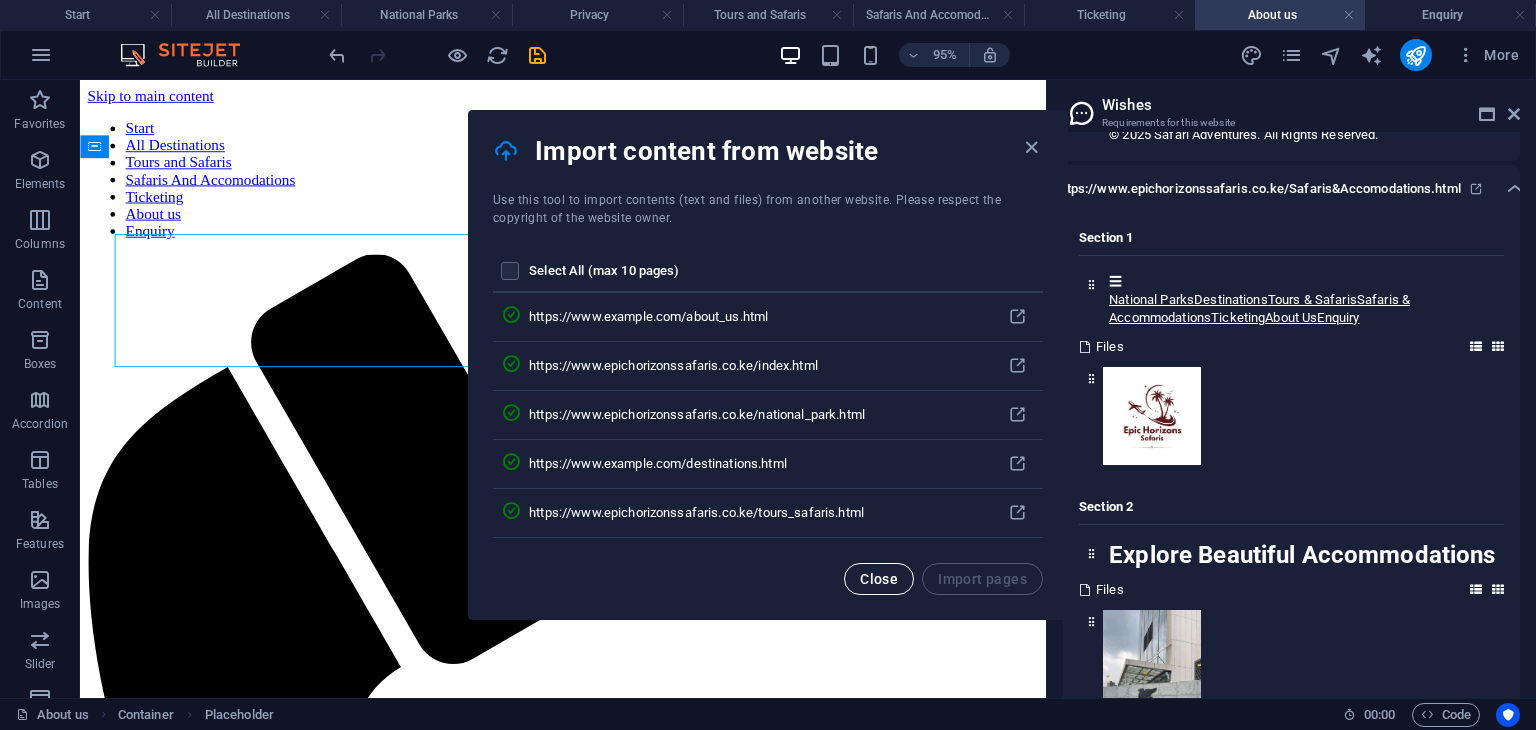 click on "Close" at bounding box center [879, 579] 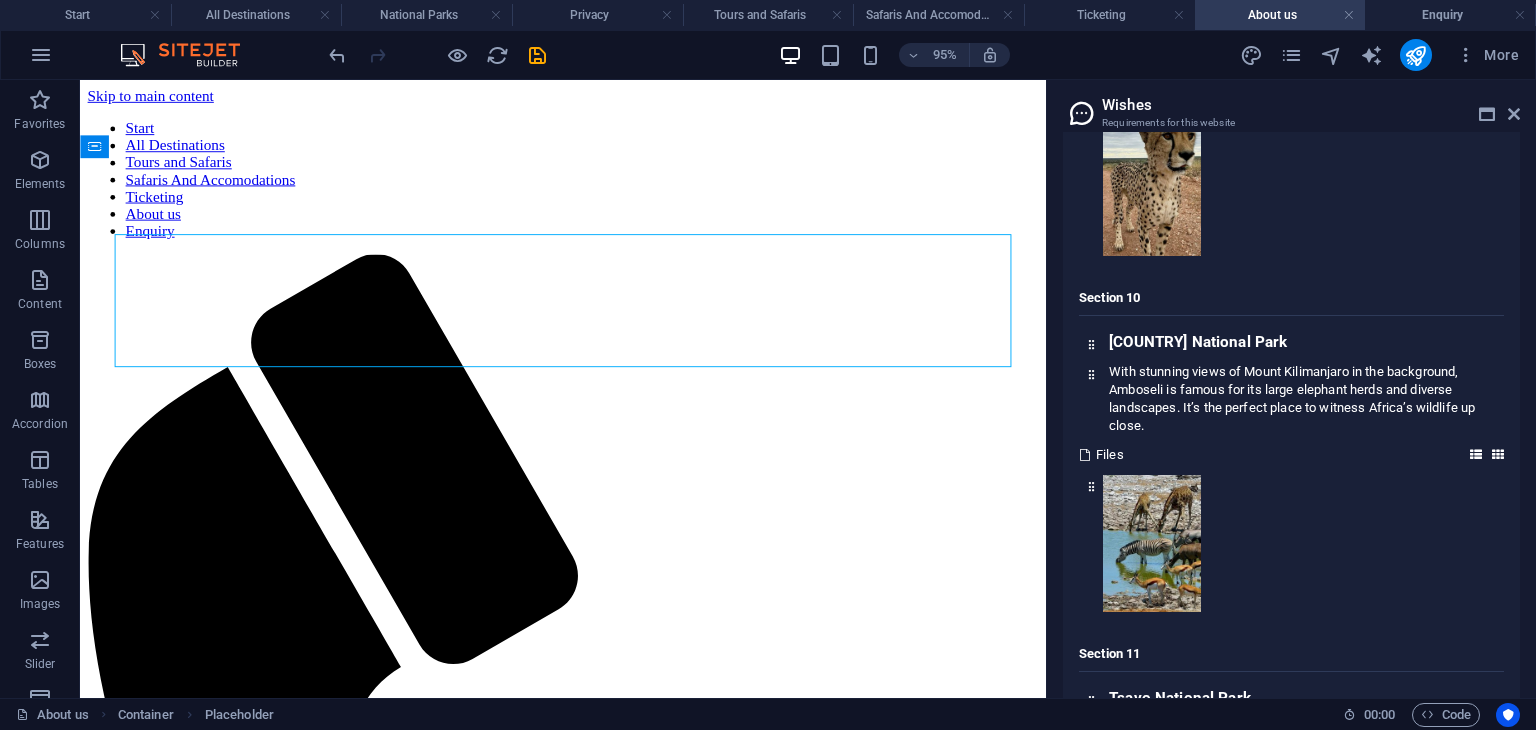 scroll, scrollTop: 8712, scrollLeft: 0, axis: vertical 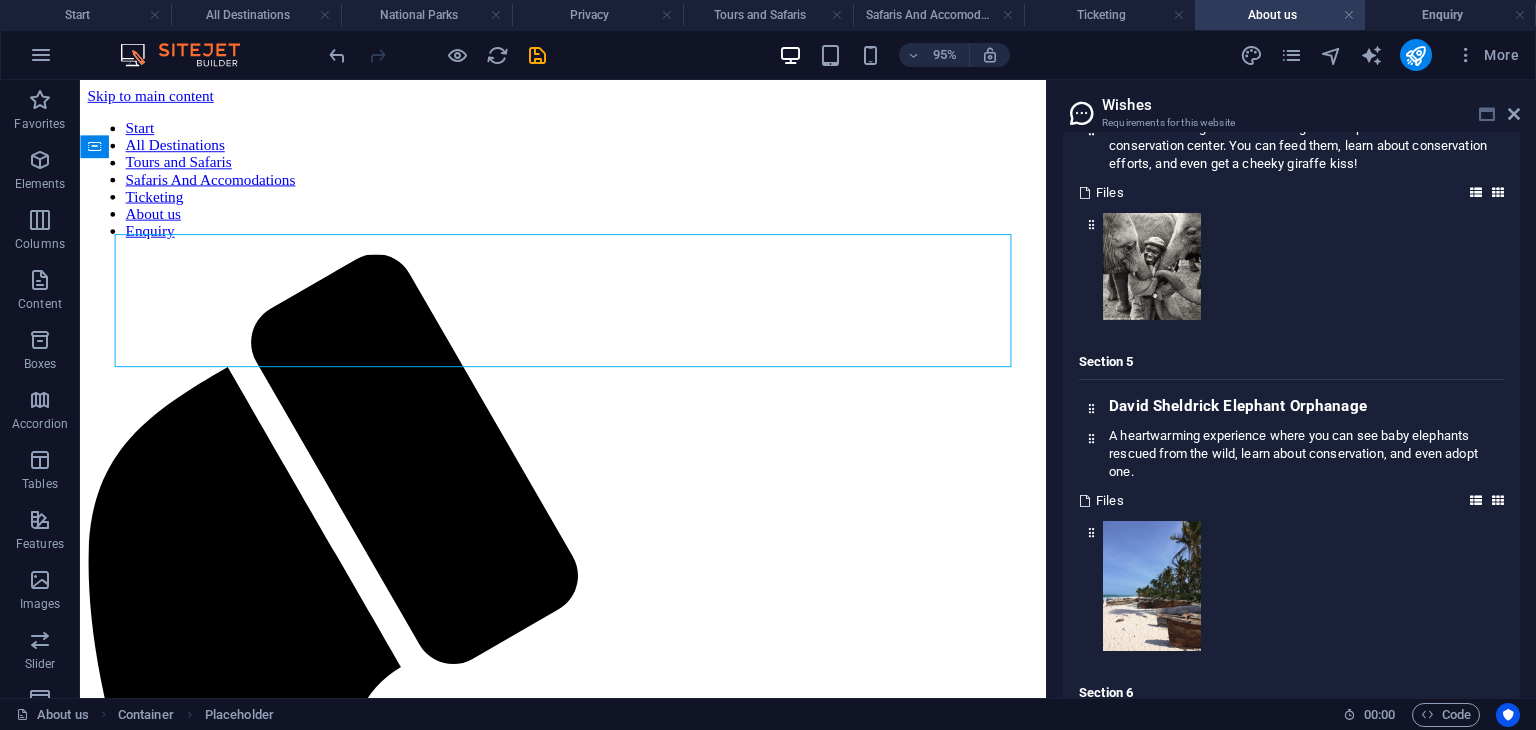 click at bounding box center (1487, 114) 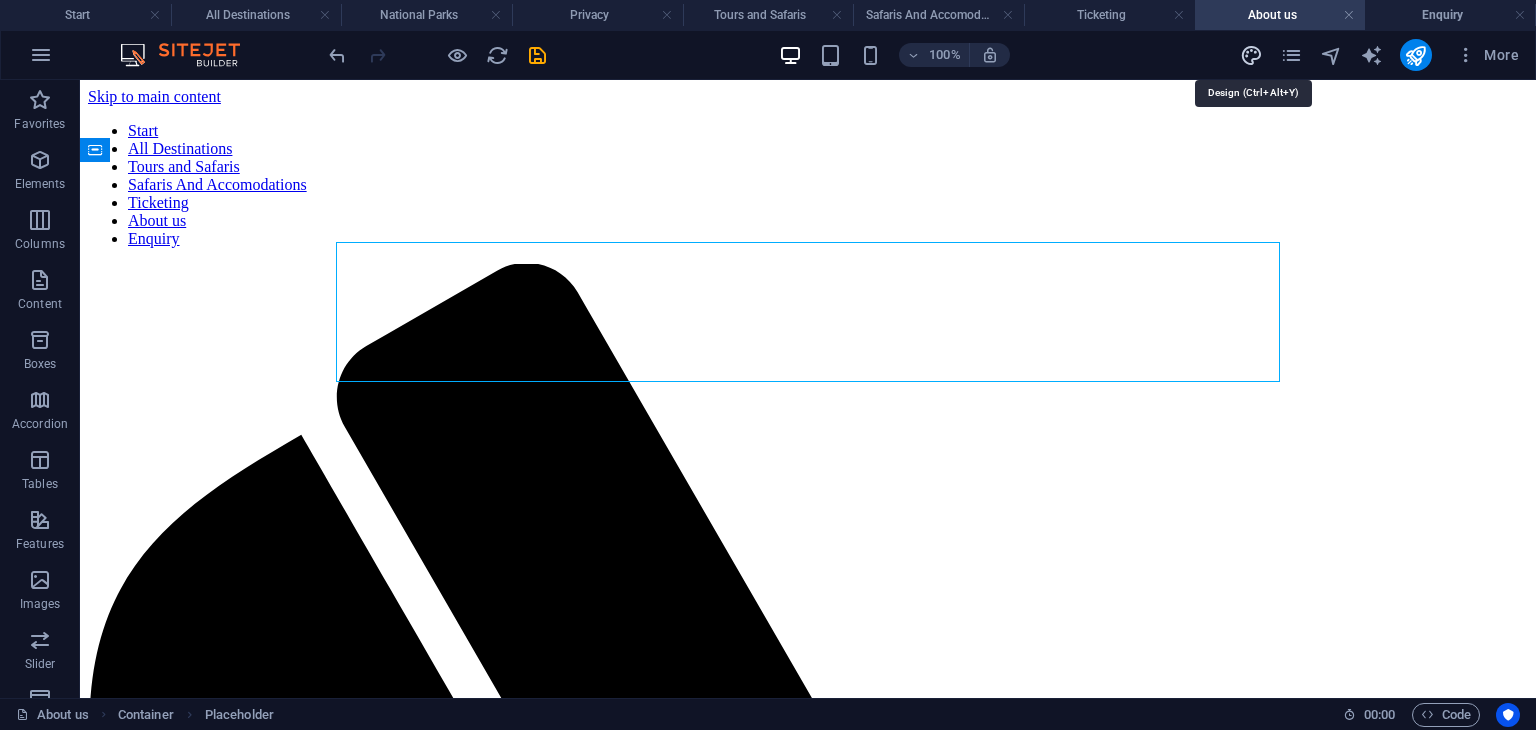 click at bounding box center [1251, 55] 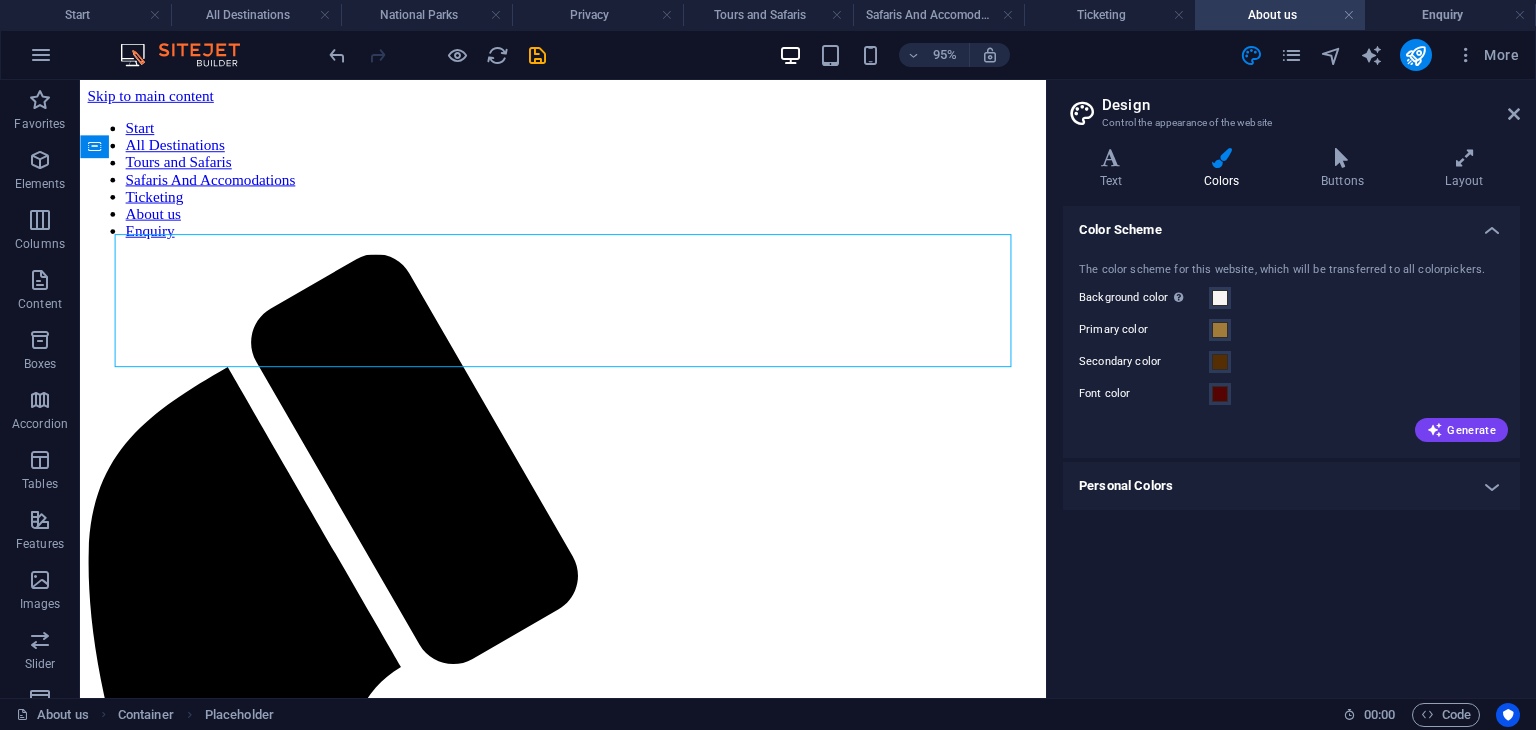 click on "Personal Colors" at bounding box center [1291, 486] 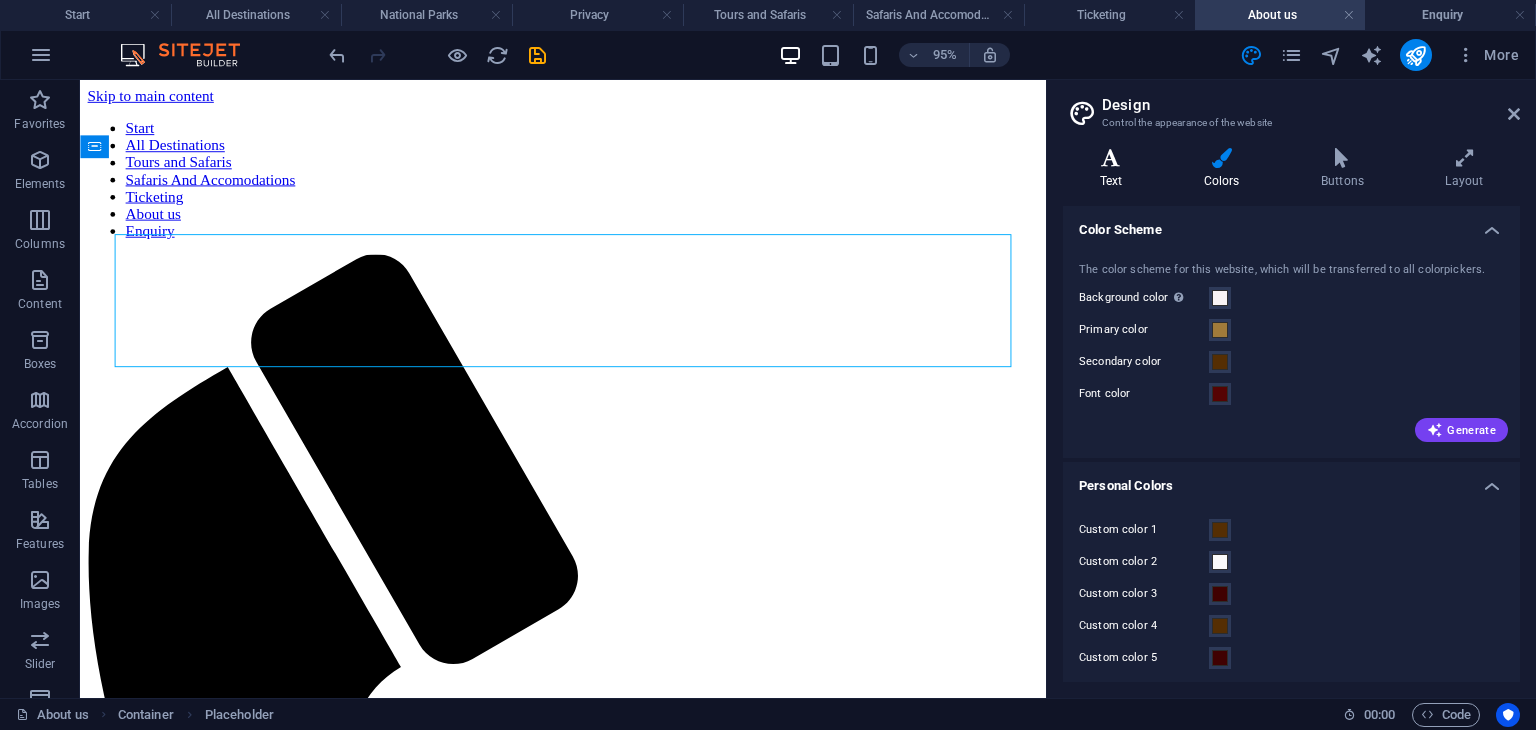 click at bounding box center (1111, 158) 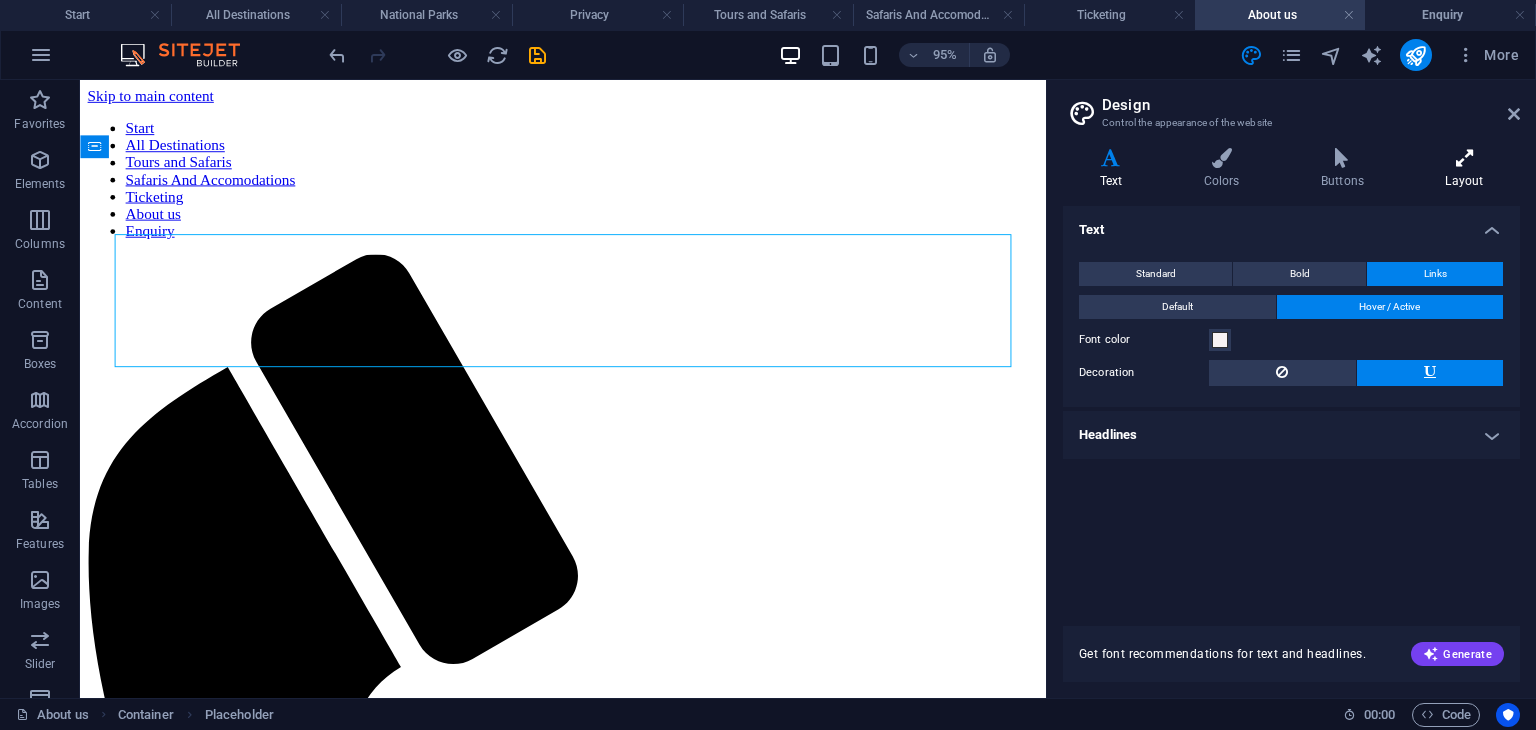 click at bounding box center [1464, 158] 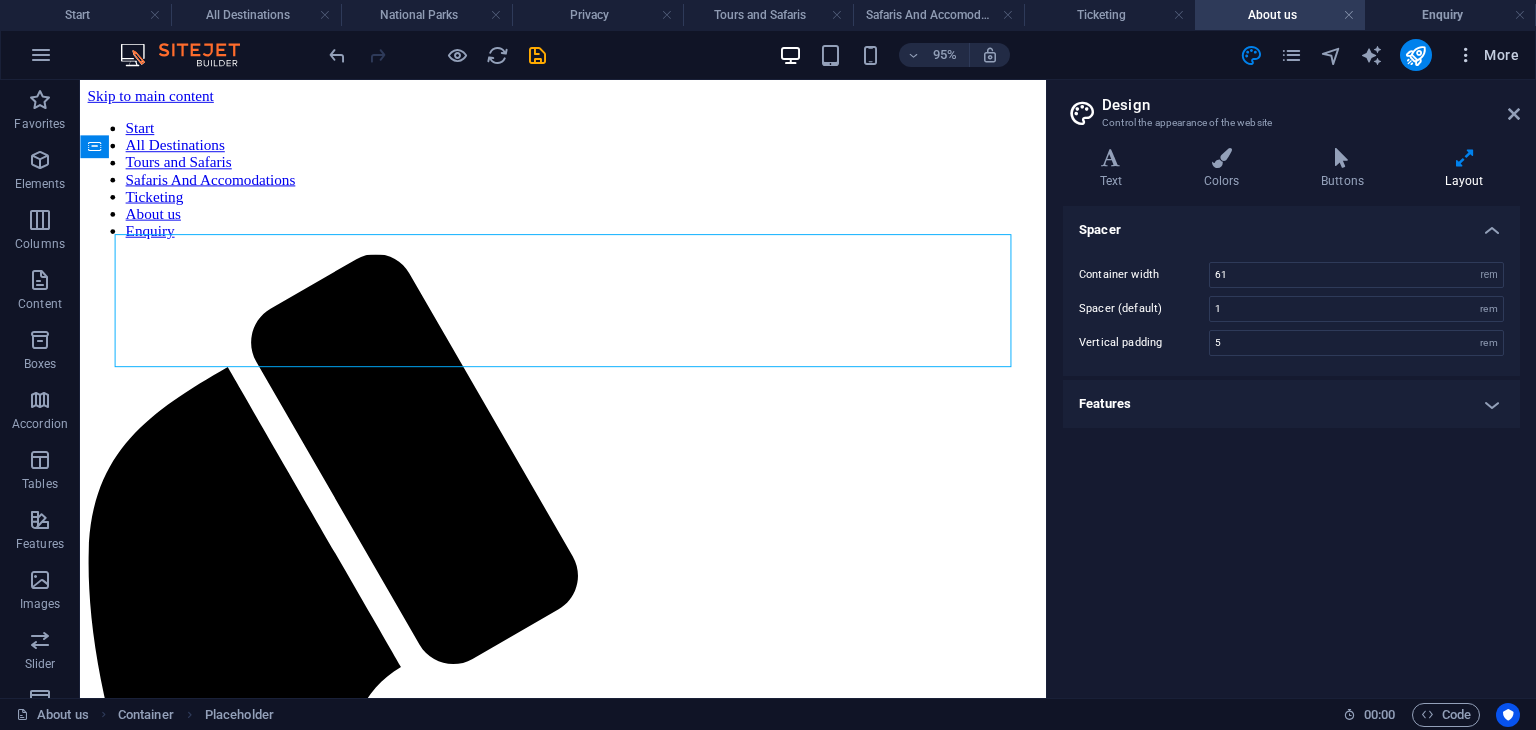 click at bounding box center [1466, 55] 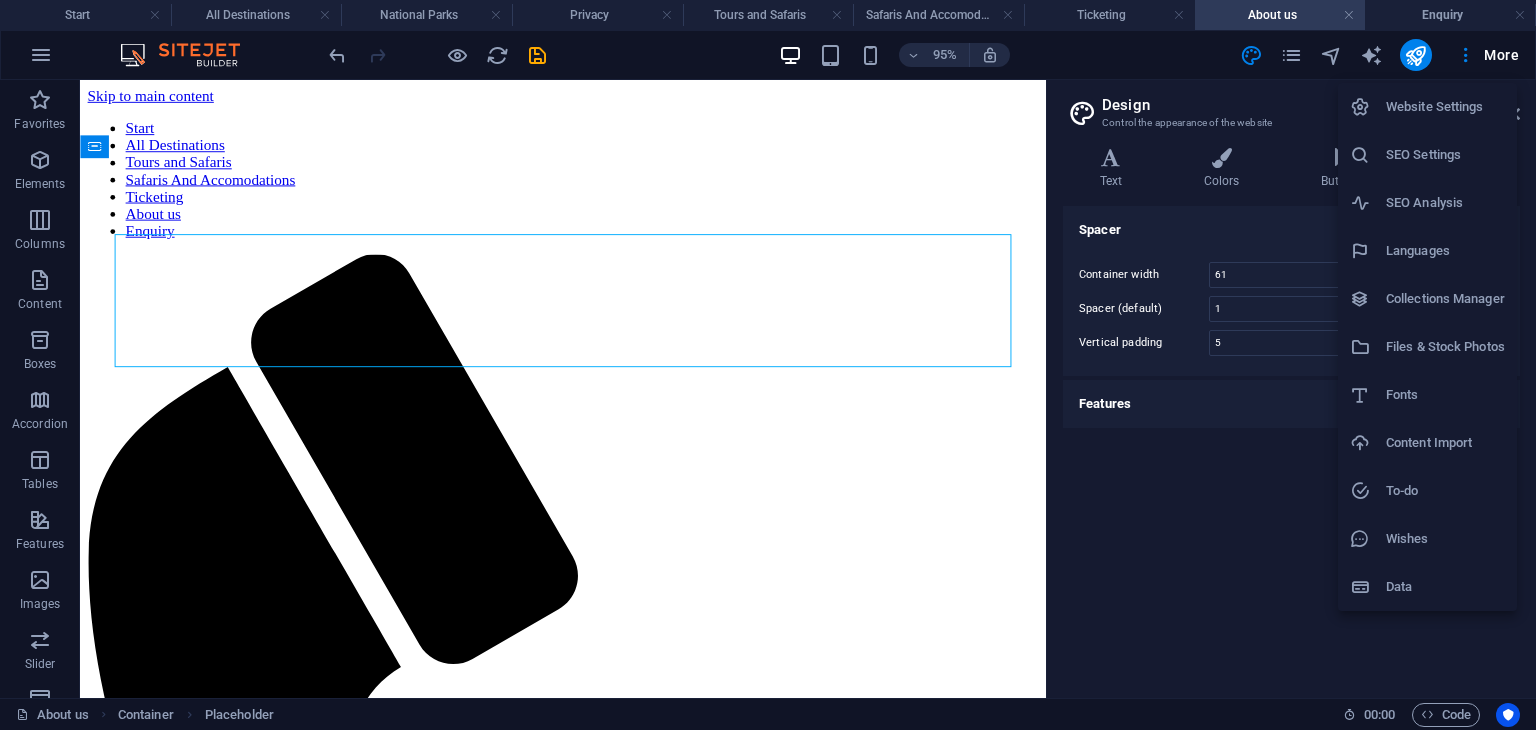 click at bounding box center [768, 365] 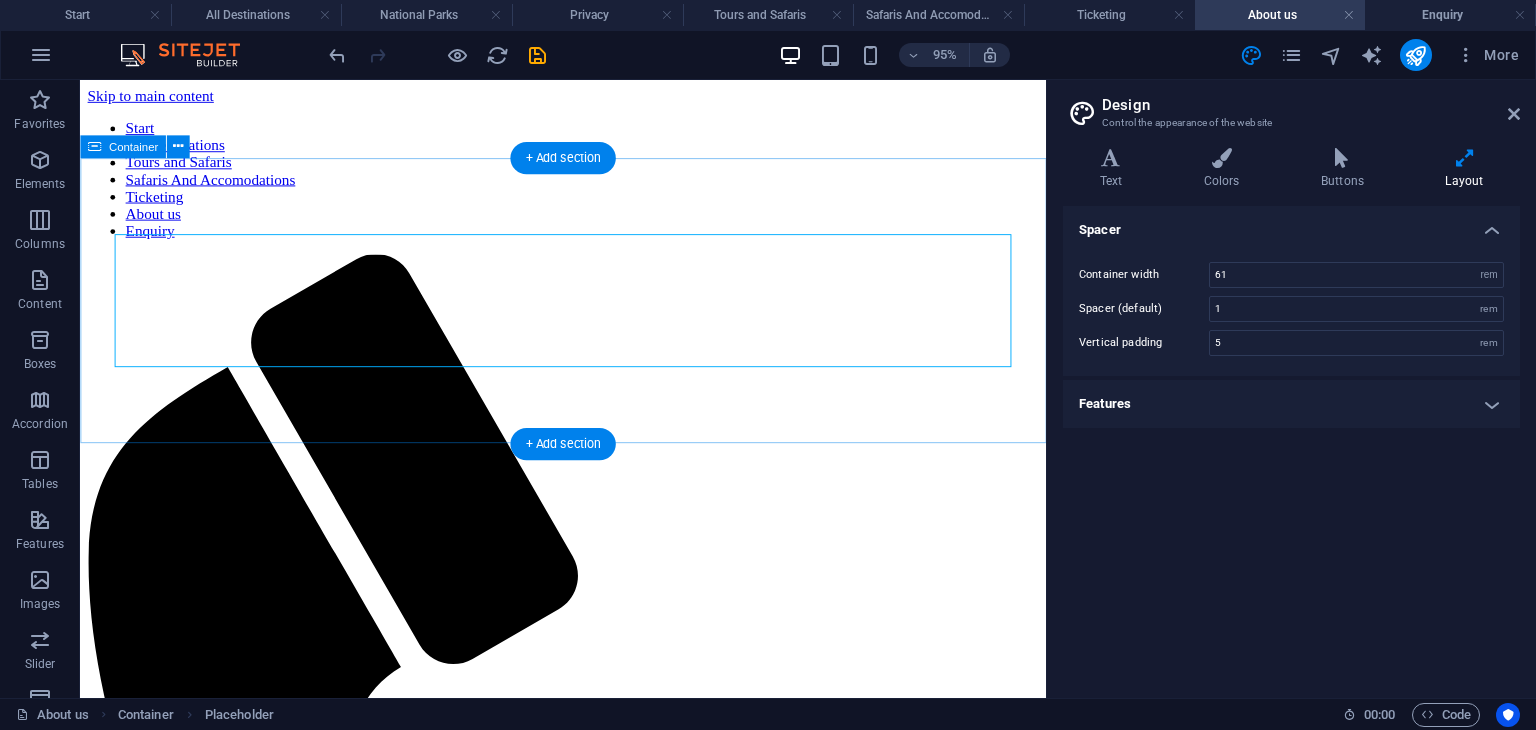 click on "Add elements" at bounding box center [529, 1695] 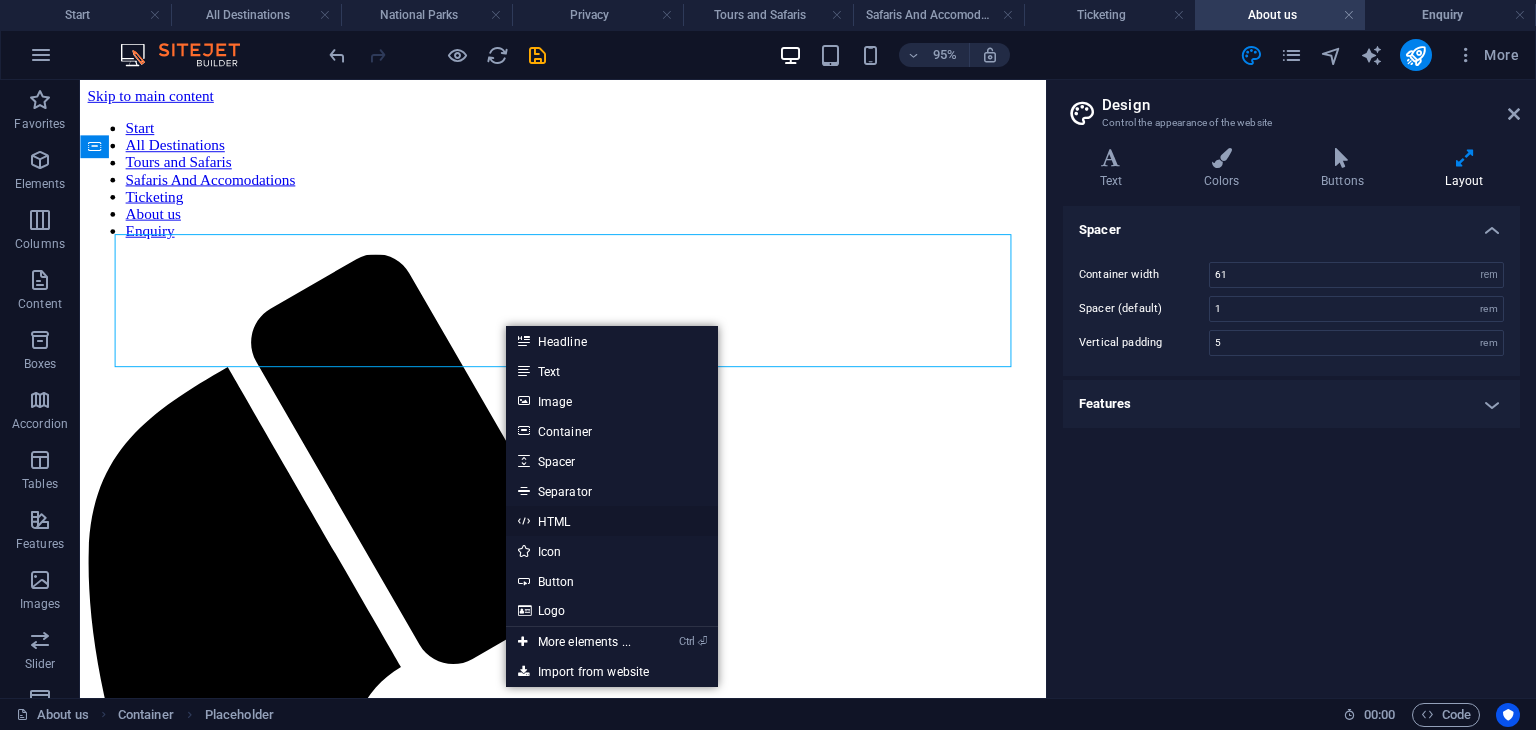 click on "HTML" at bounding box center [612, 521] 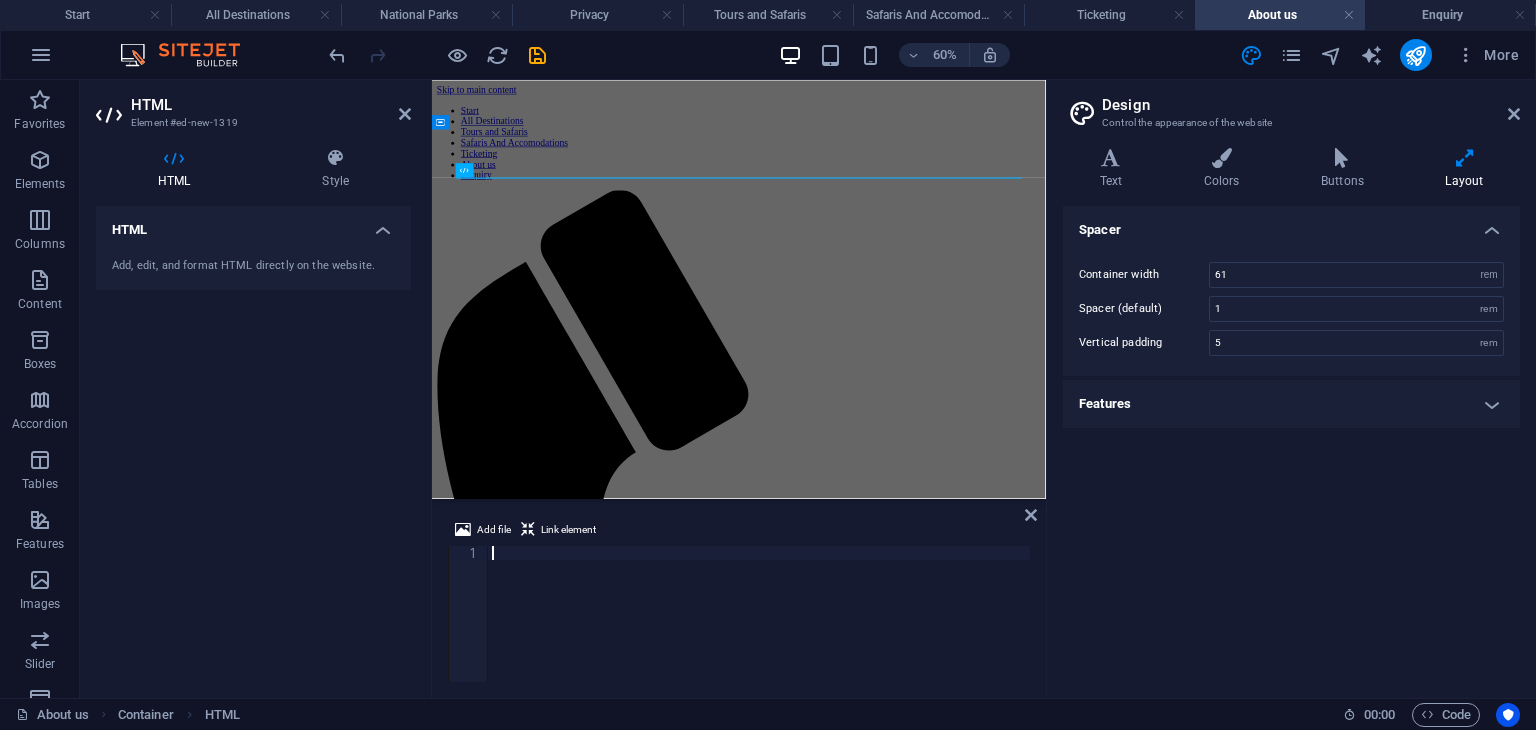 click at bounding box center [759, 628] 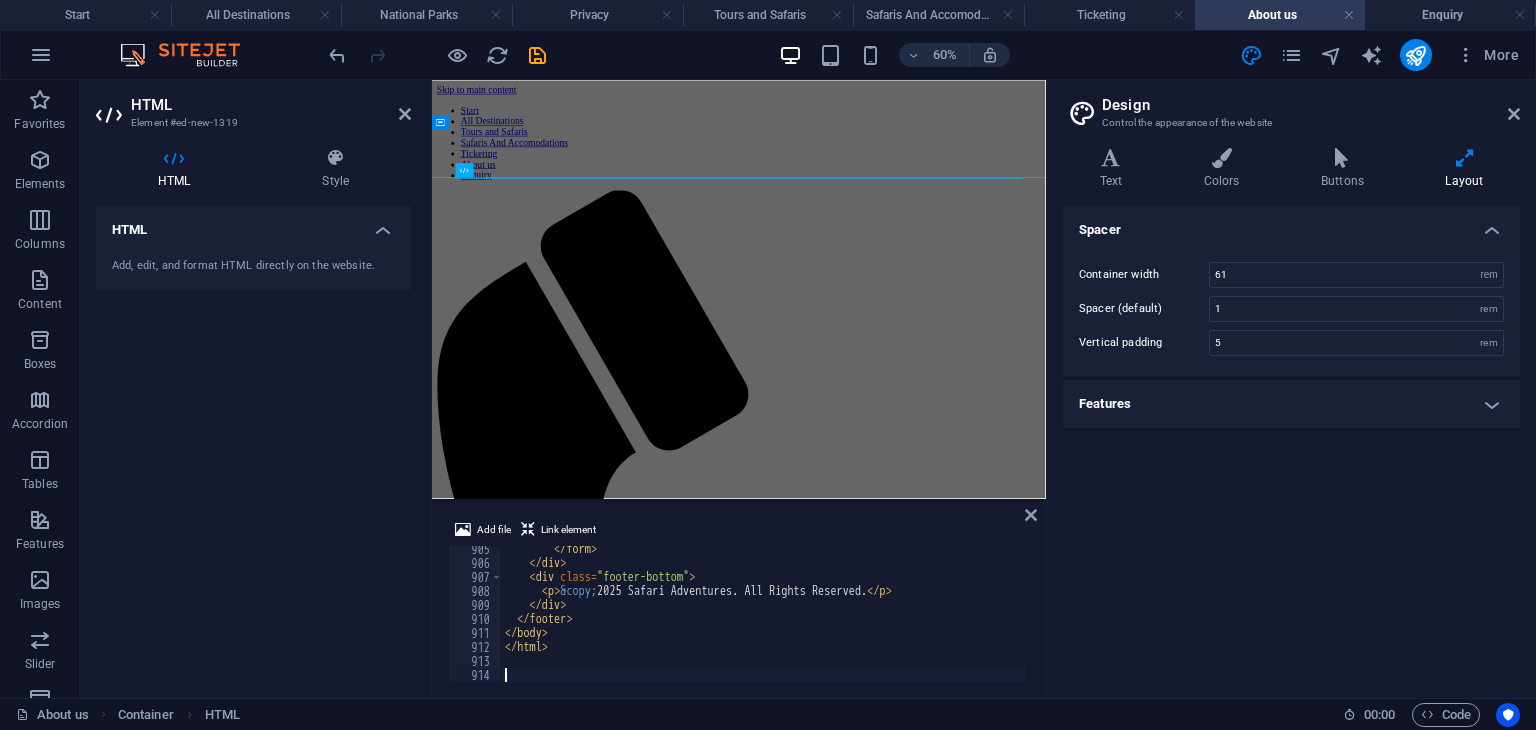 scroll, scrollTop: 12660, scrollLeft: 0, axis: vertical 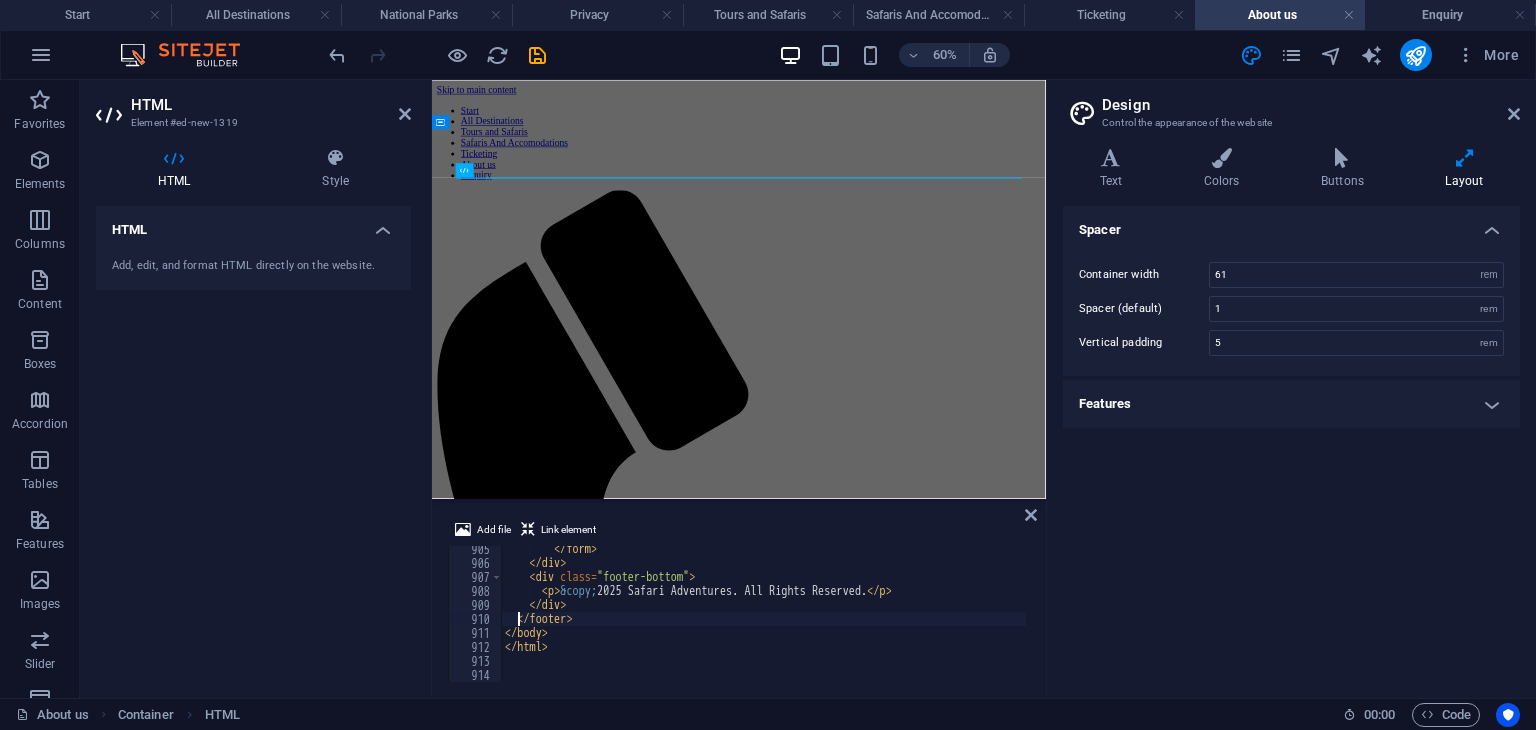 click on "</body> </html>" at bounding box center [2503, 622] 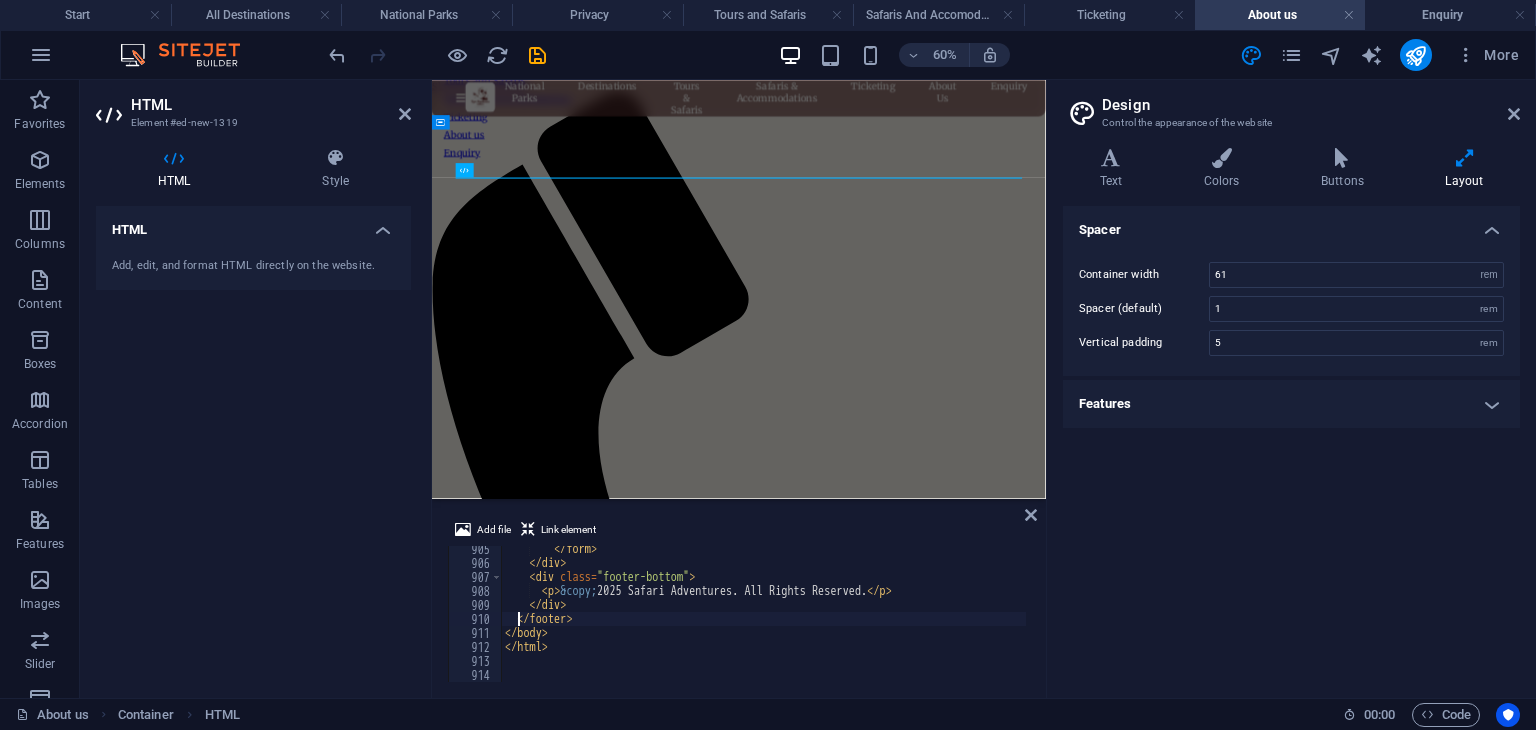 click on "Skip to main content
Start All Destinations Tours and Safaris Safaris And Accomodations Ticketing About us Enquiry
National Parks - Epic Horizon Safaris
☰
National Parks
Destinations
Tours & Safaris
Safaris & Accommodations
Ticketing
About Us
Enquiry
About Us
Our Mission
Redefining Kenyan safaris with unmatched speed, comfort, and value
Our Vision
Inspiring global travelers through unmatched wildlife adventures.
Our Story
What Our Customers Loved most
— [PERSON]" at bounding box center (943, 3290) 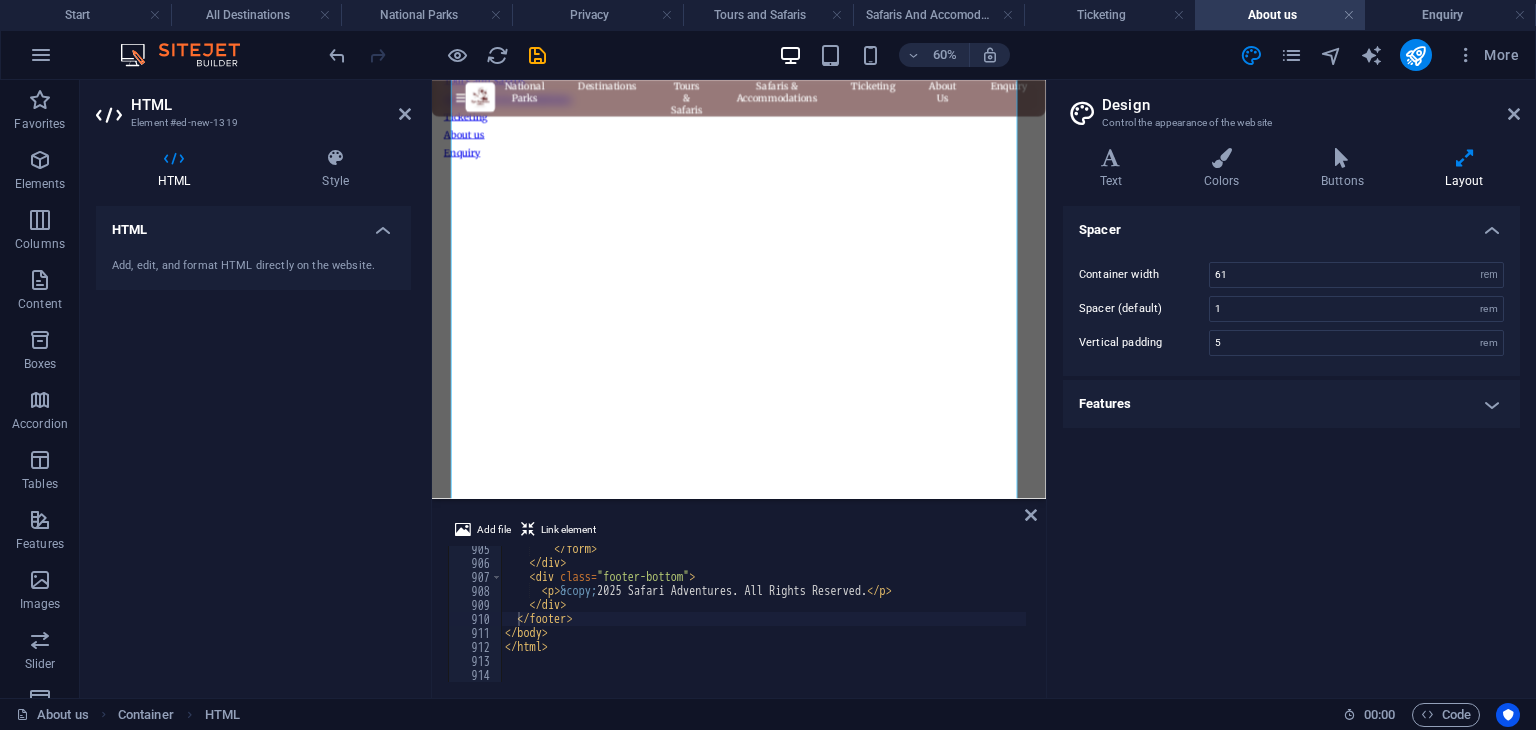 scroll, scrollTop: 4123, scrollLeft: 0, axis: vertical 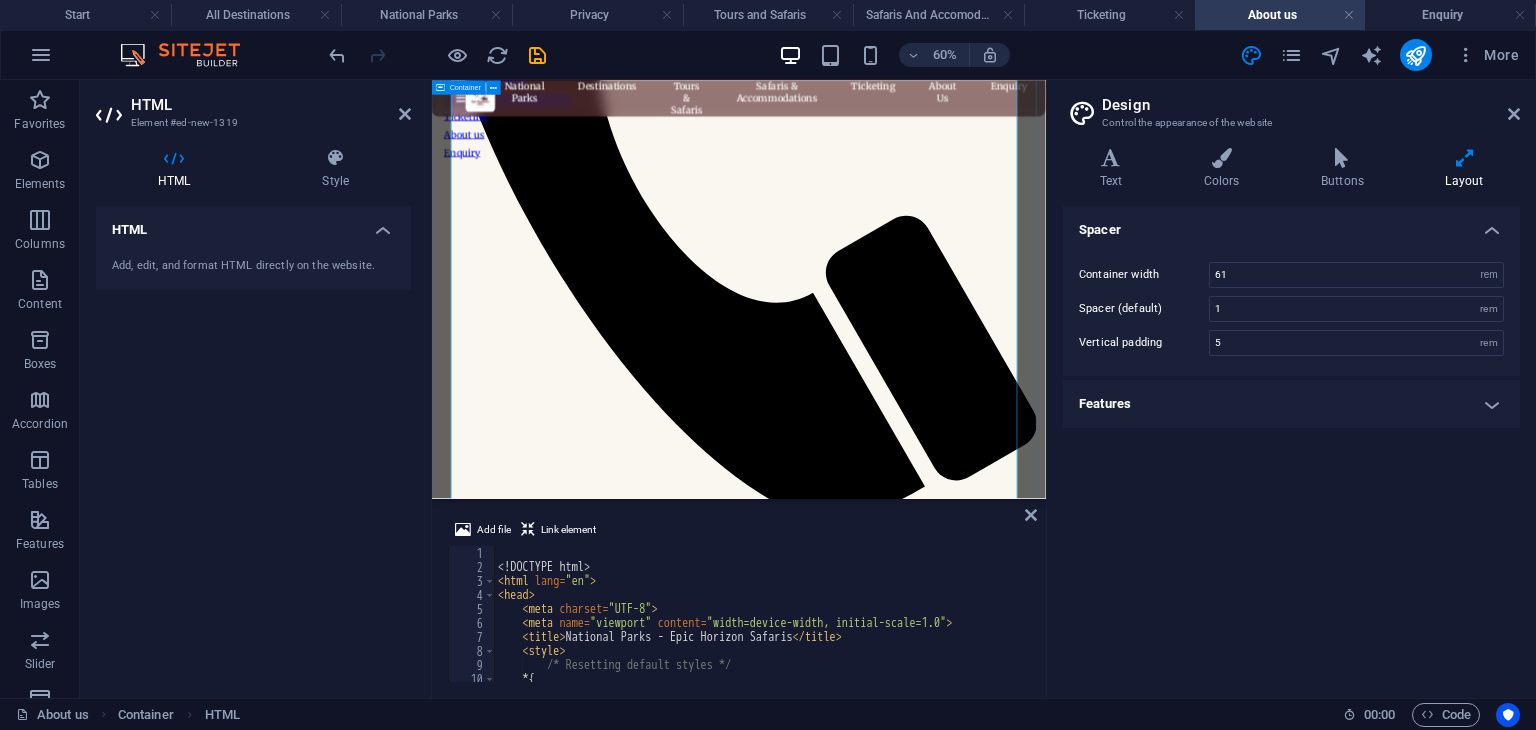 drag, startPoint x: 1462, startPoint y: 632, endPoint x: 1415, endPoint y: 733, distance: 111.40018 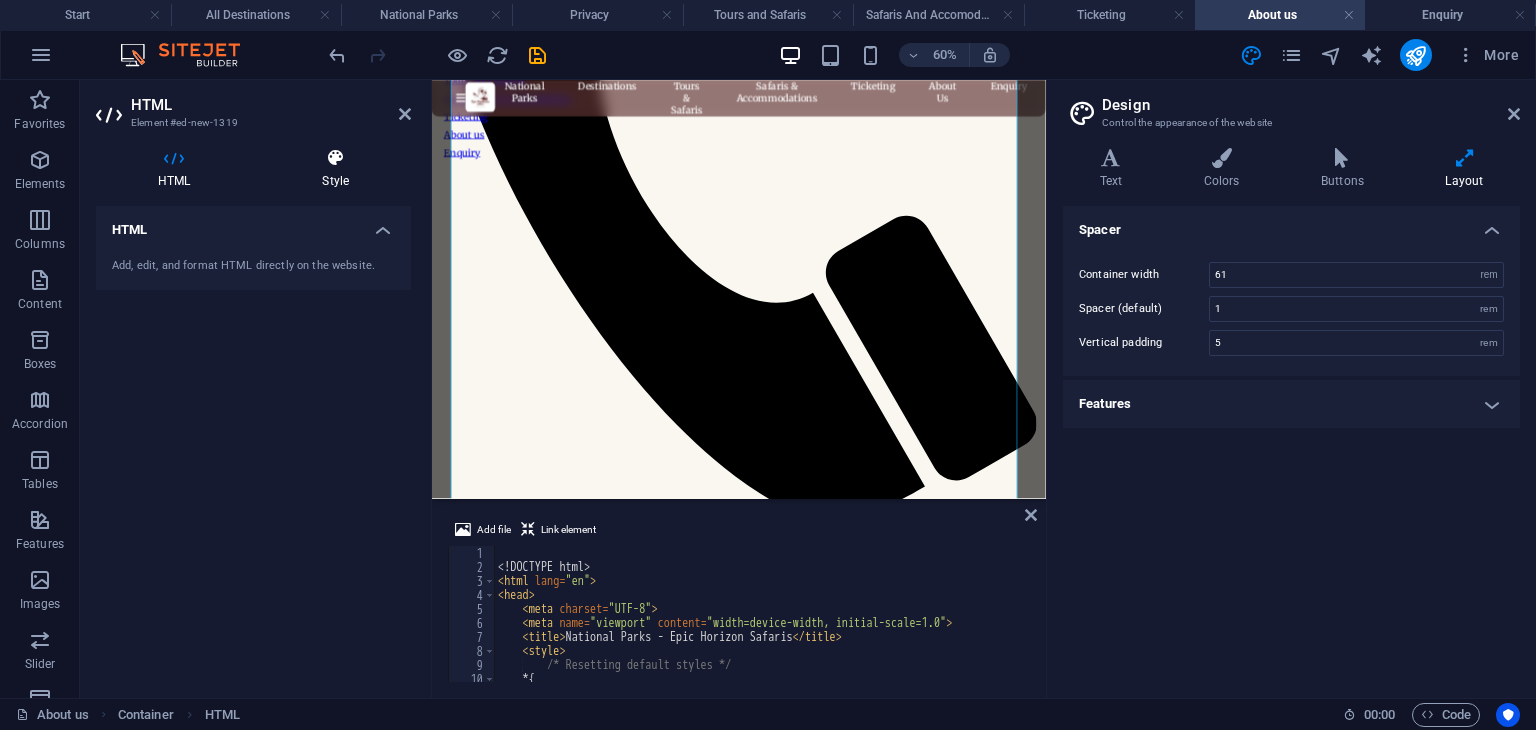 click at bounding box center (335, 158) 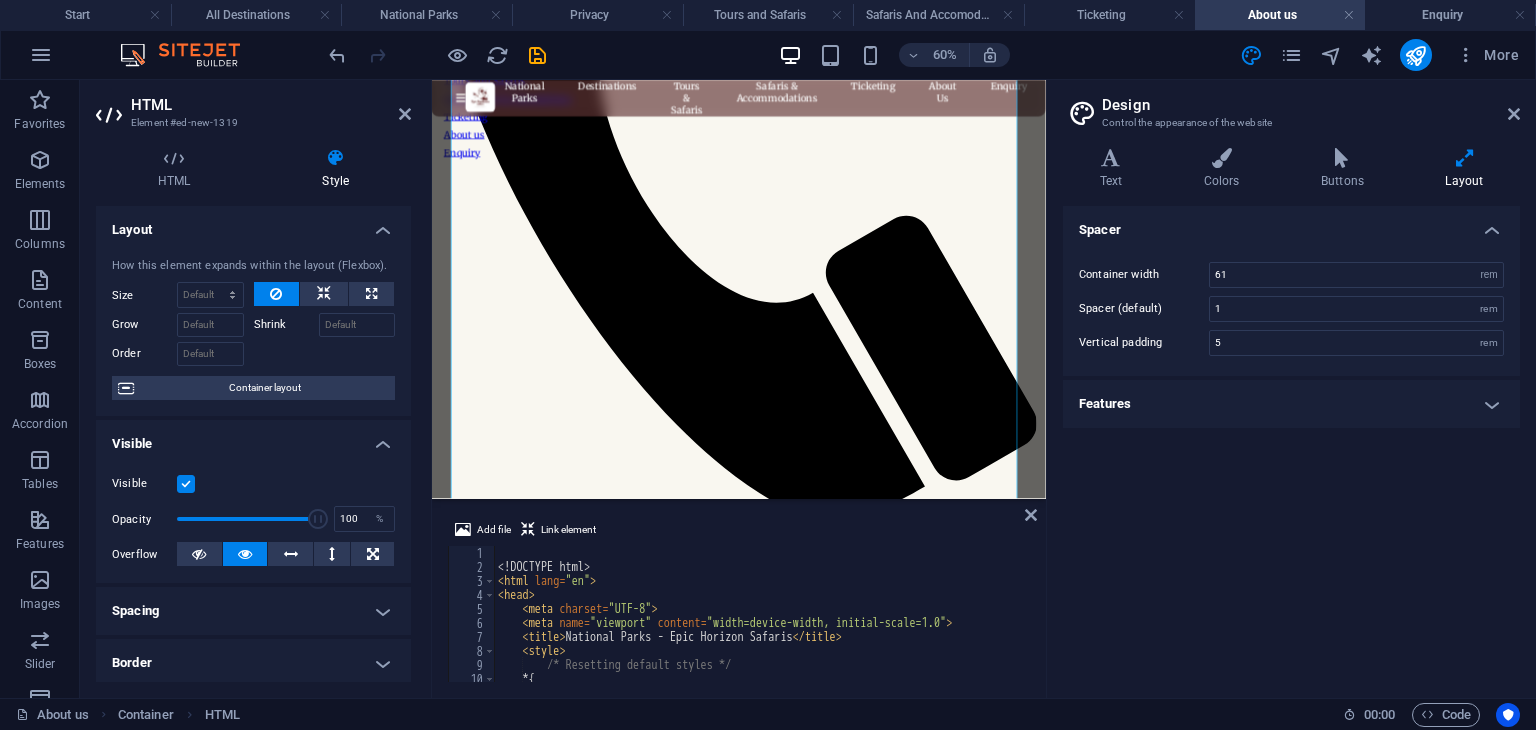 click at bounding box center (335, 158) 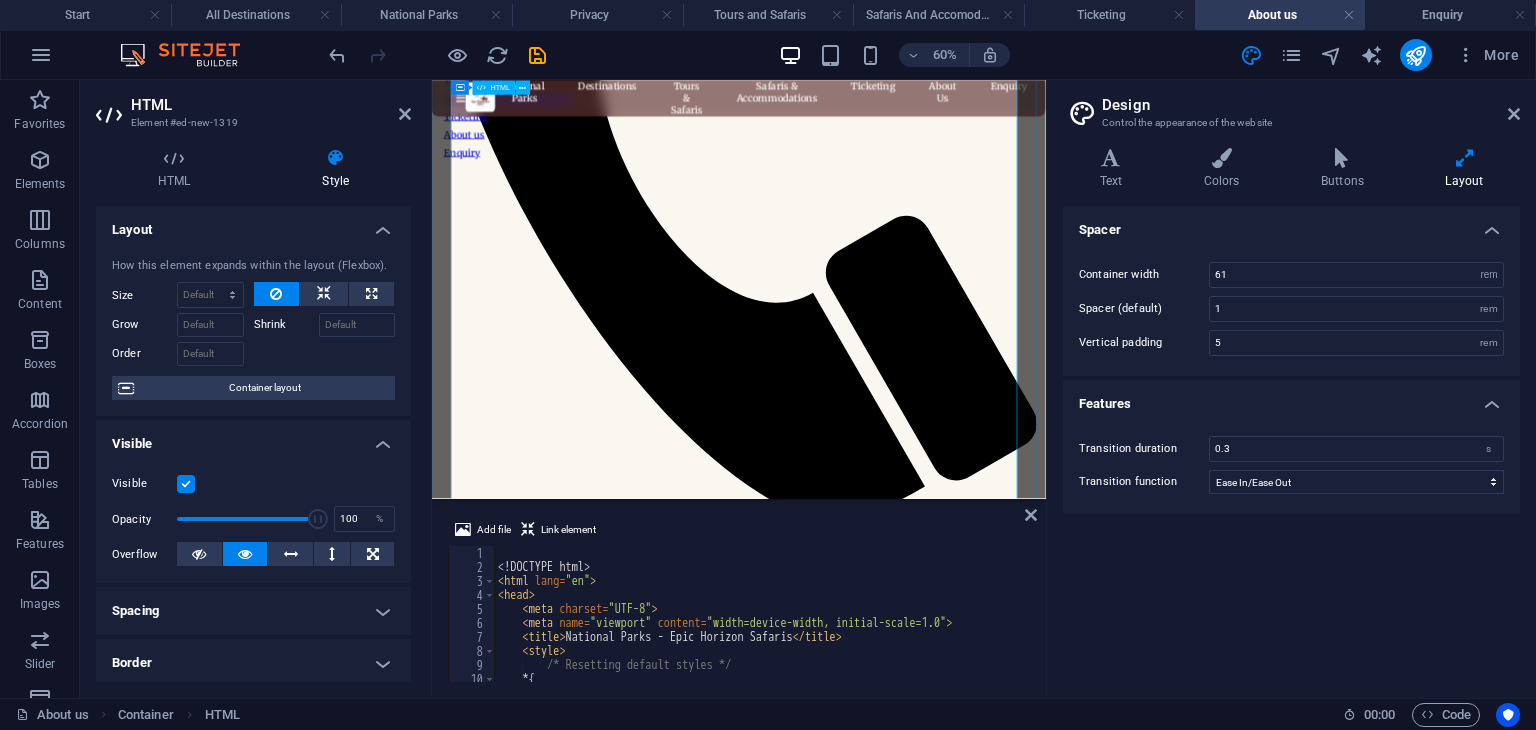 click on "National Parks - Epic Horizon Safaris
National Parks
Destinations
Tours & Safaris
Safaris & Accommodations
Ticketing
About Us
Enquiry
About Us
Our Mission
Redefining Kenyan safaris with unmatched speed, comfort, and value
Our Vision
Inspiring global travelers through unmatched wildlife adventures.
Our Story
What Our Customers Loved most
[FIRST] [LAST] says "Its greatfull trip .. crew was very great n helpfull."  — [FIRST] [LAST] says  — Gloria" at bounding box center (943, 3354) 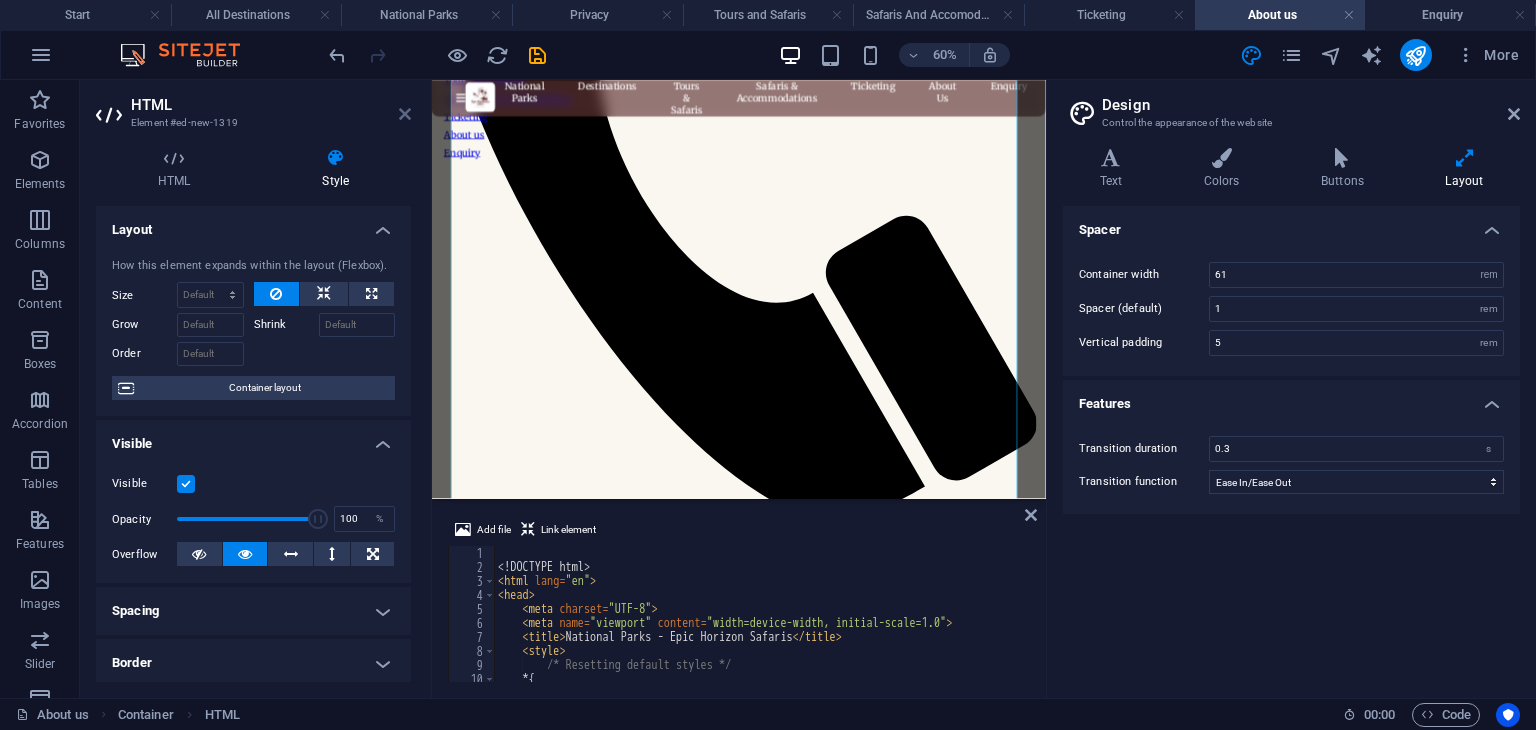 click at bounding box center (405, 114) 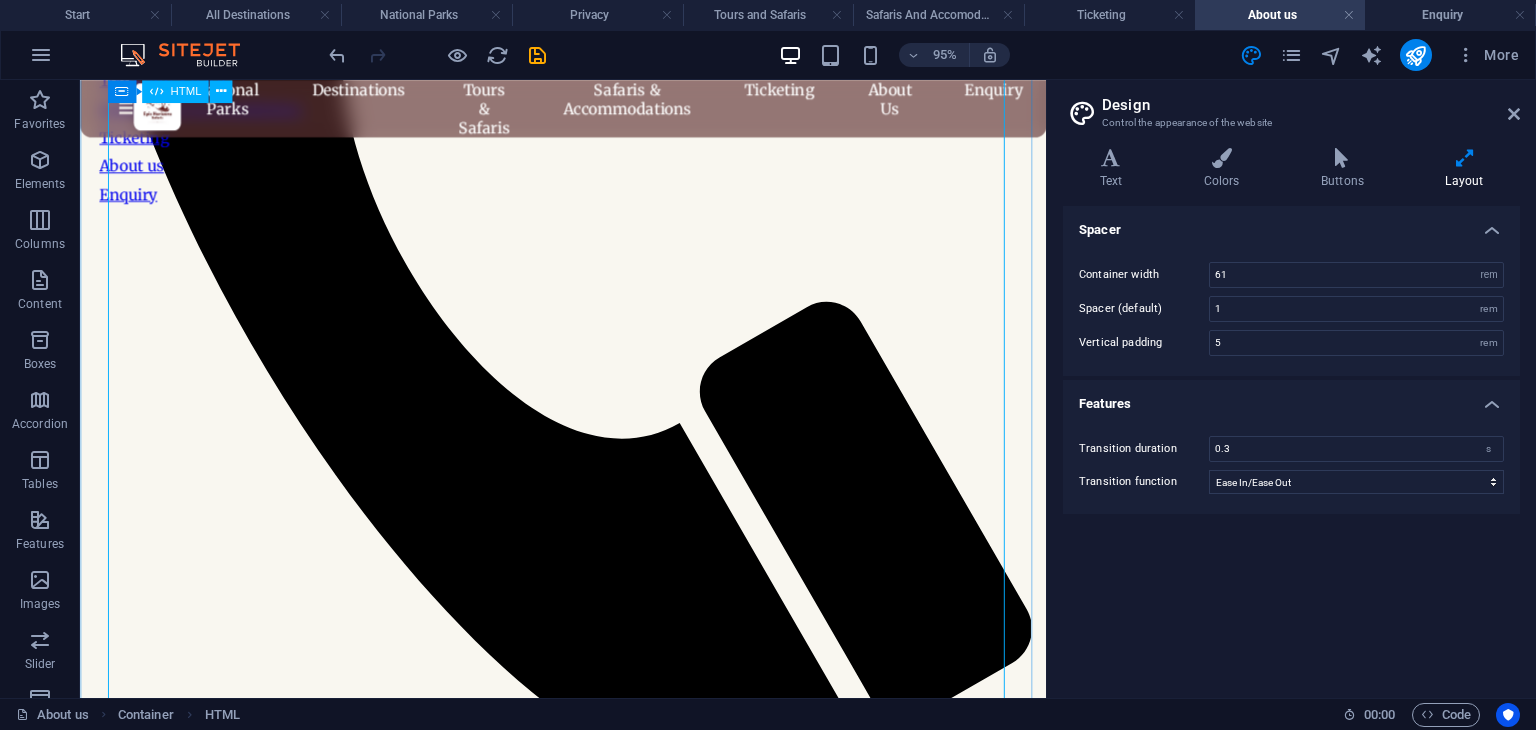 click on "National Parks - Epic Horizon Safaris
National Parks
Destinations
Tours & Safaris
Safaris & Accommodations
Ticketing
About Us
Enquiry
About Us
Our Mission
Redefining Kenyan safaris with unmatched speed, comfort, and value
Our Vision
Inspiring global travelers through unmatched wildlife adventures.
Our Story
What Our Customers Loved most
[FIRST] [LAST] says "Its greatfull trip .. crew was very great n helpfull."  — [FIRST] [LAST] says  — Gloria" at bounding box center (588, 3353) 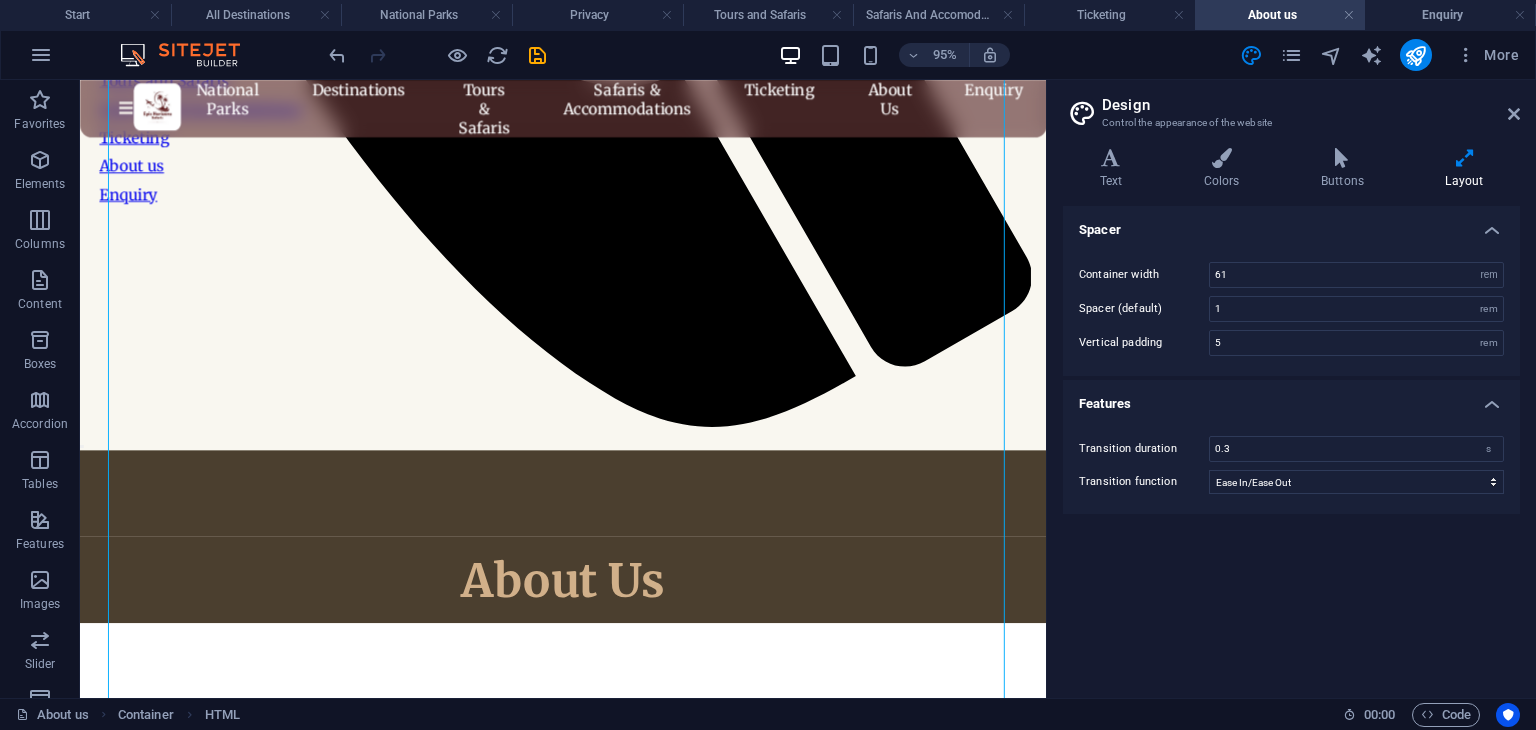 scroll, scrollTop: 1101, scrollLeft: 0, axis: vertical 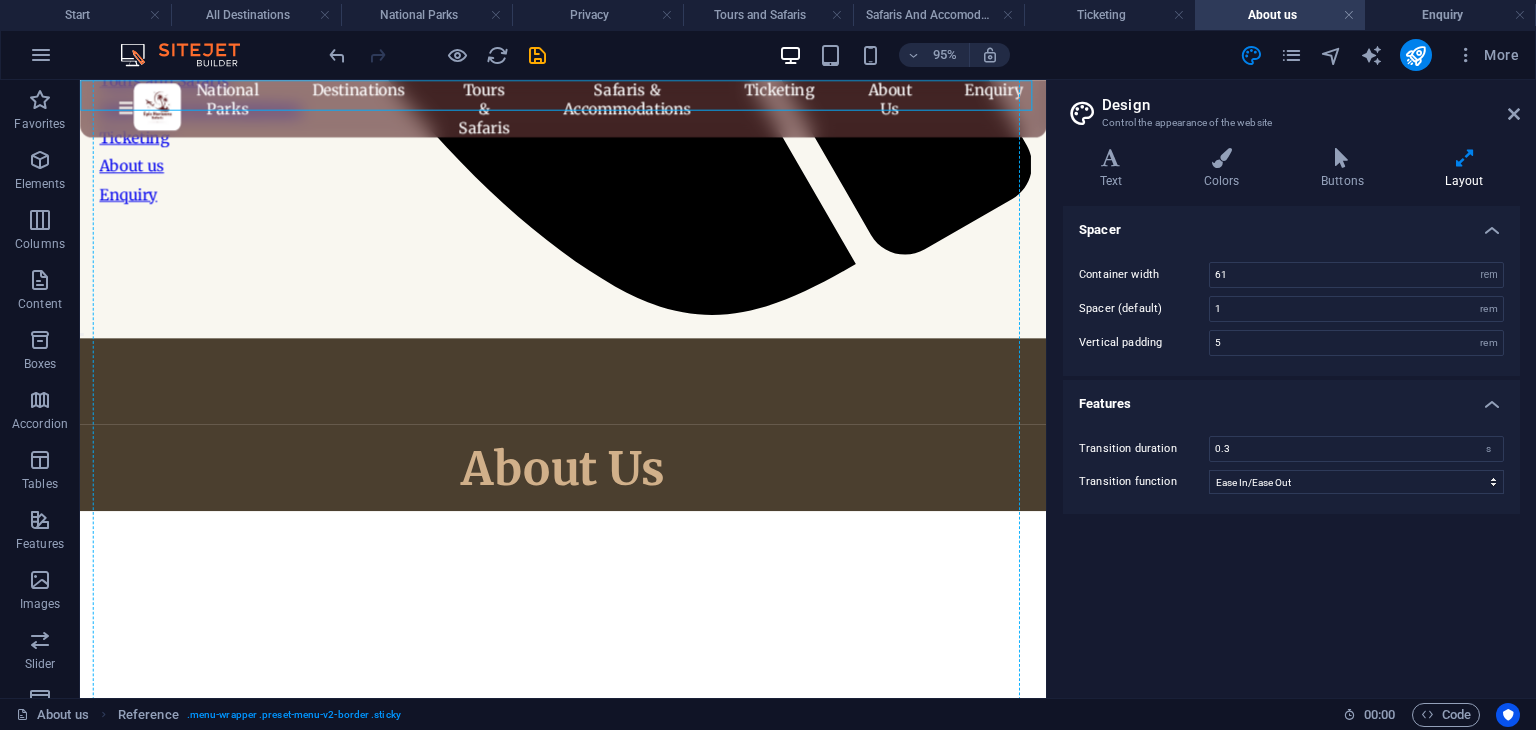 drag, startPoint x: 109, startPoint y: 86, endPoint x: 163, endPoint y: 161, distance: 92.417534 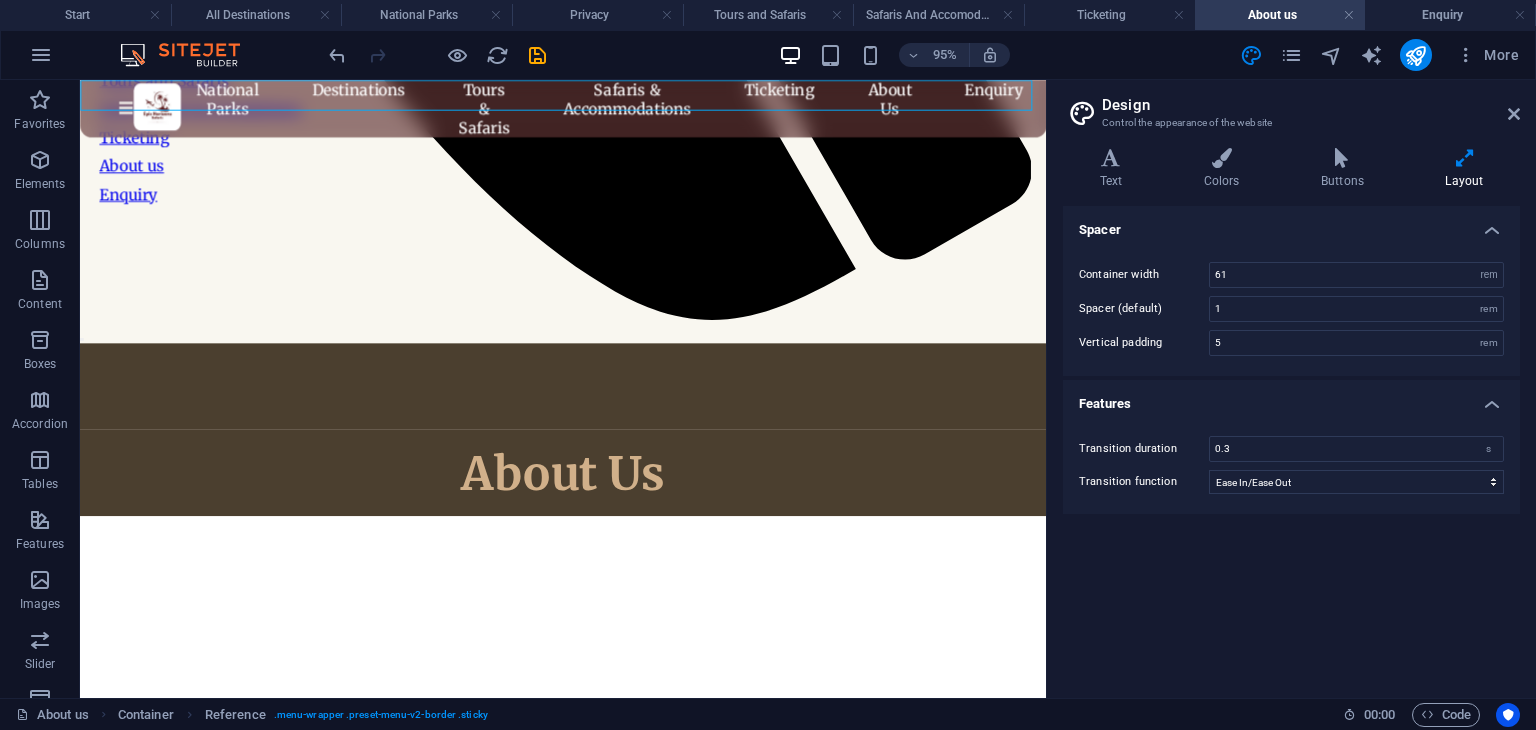 click on "National Parks - Epic Horizon Safaris
National Parks
Destinations
Tours & Safaris
Safaris & Accommodations
Ticketing
About Us
Enquiry
About Us
Our Mission
Redefining Kenyan safaris with unmatched speed, comfort, and value
Our Vision
Inspiring global travelers through unmatched wildlife adventures.
Our Story
What Our Customers Loved most
[FIRST] [LAST] says "Its greatfull trip .. crew was very great n helpfull."  — [FIRST] [LAST] says  — Gloria" at bounding box center [588, 2870] 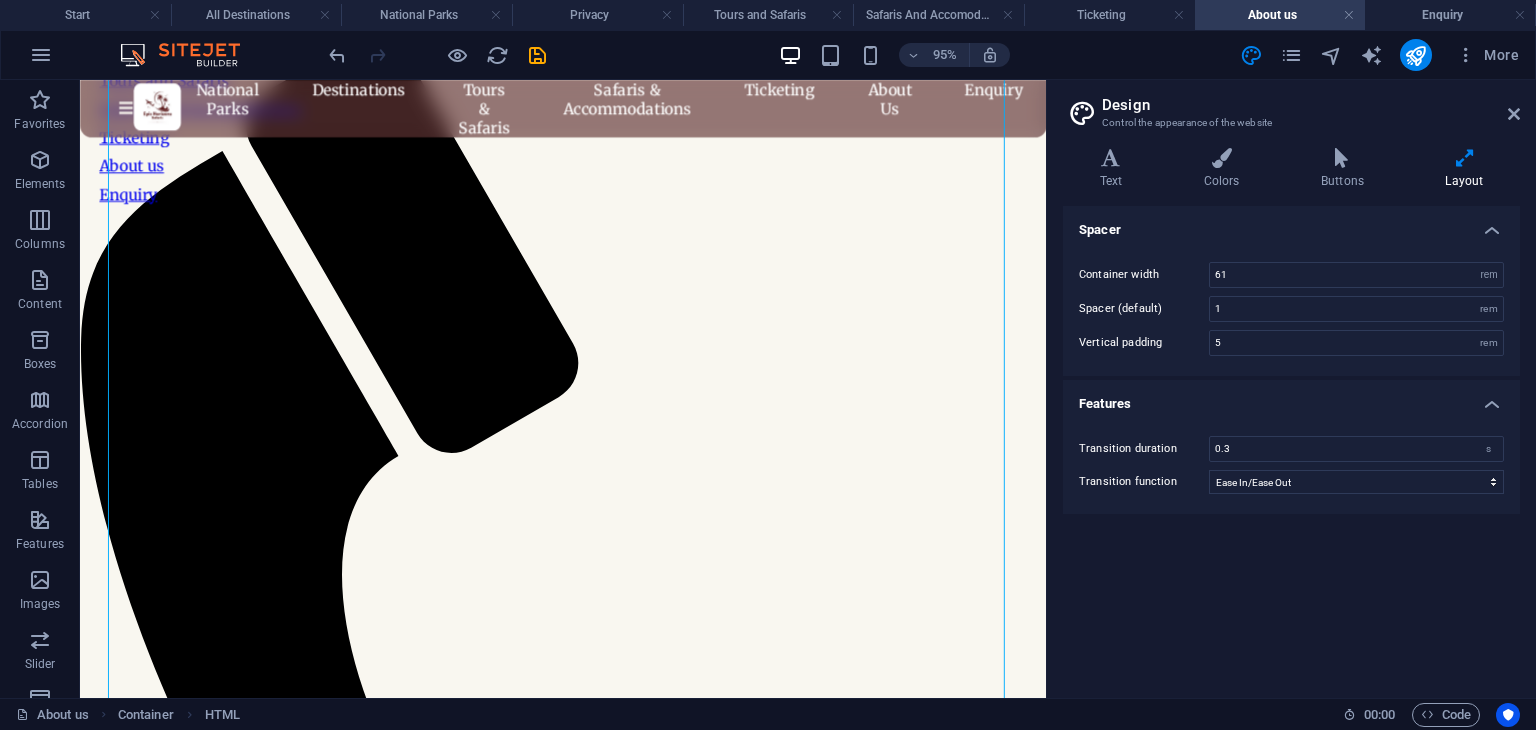 scroll, scrollTop: 0, scrollLeft: 0, axis: both 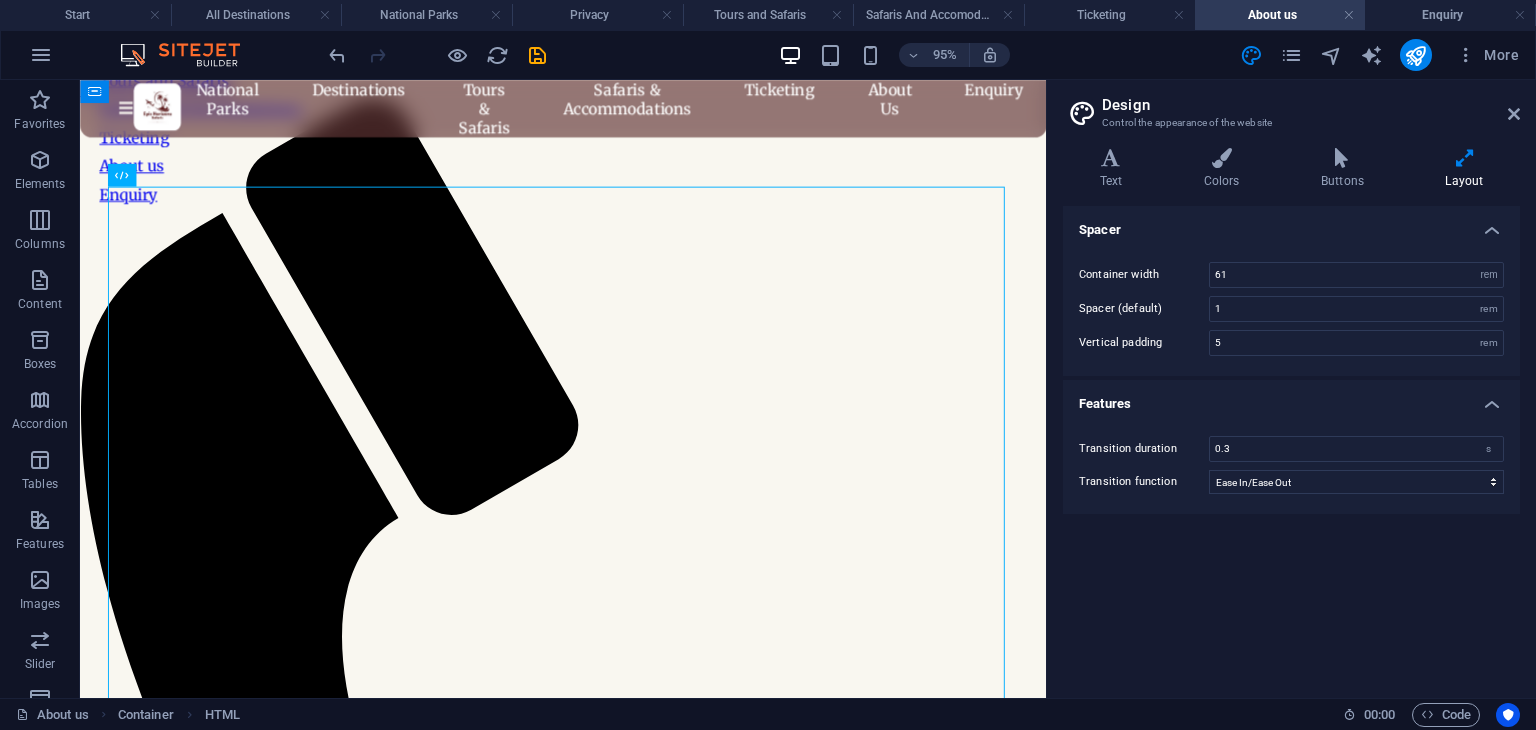 drag, startPoint x: 1087, startPoint y: 242, endPoint x: 1137, endPoint y: 180, distance: 79.64923 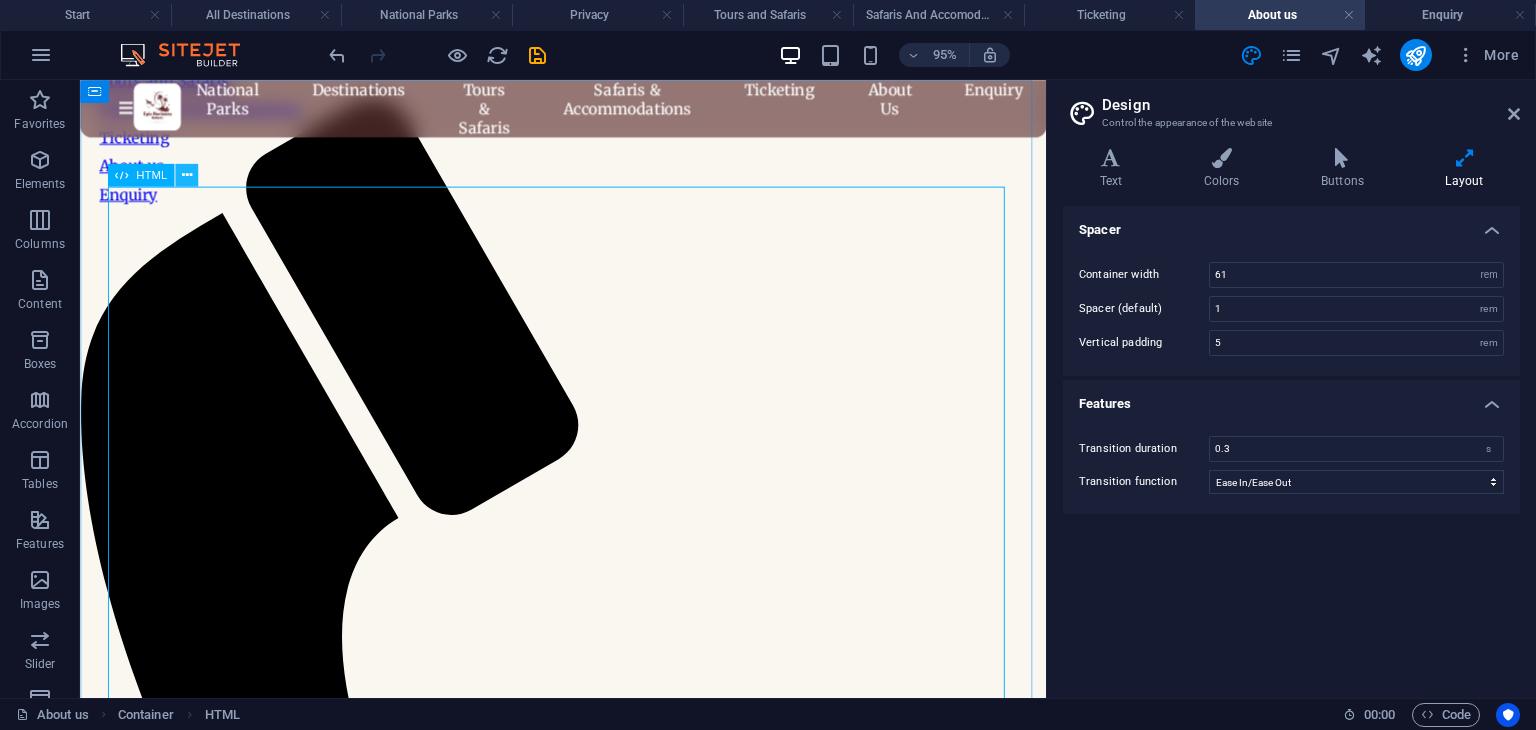 click at bounding box center (187, 175) 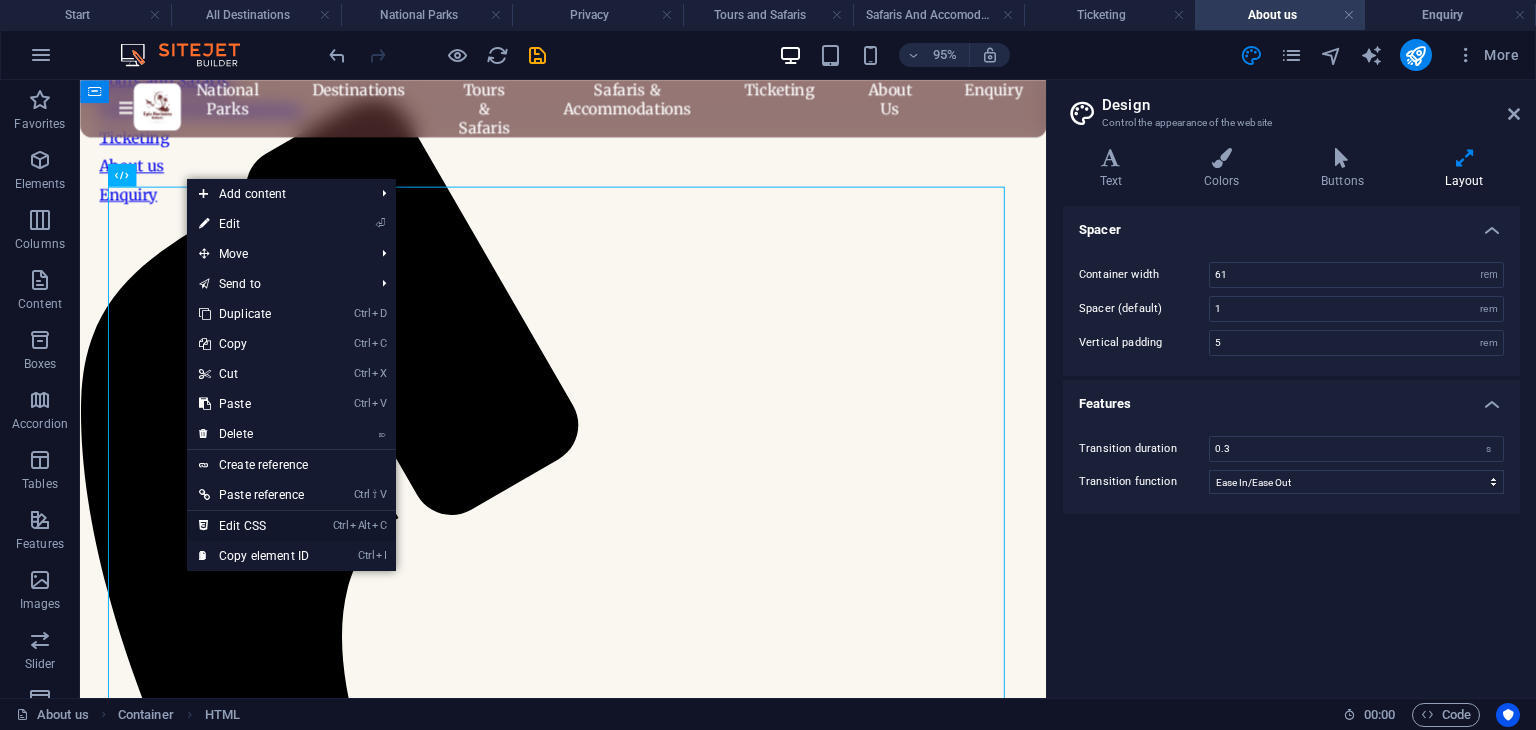 click on "Ctrl Alt C  Edit CSS" at bounding box center (254, 526) 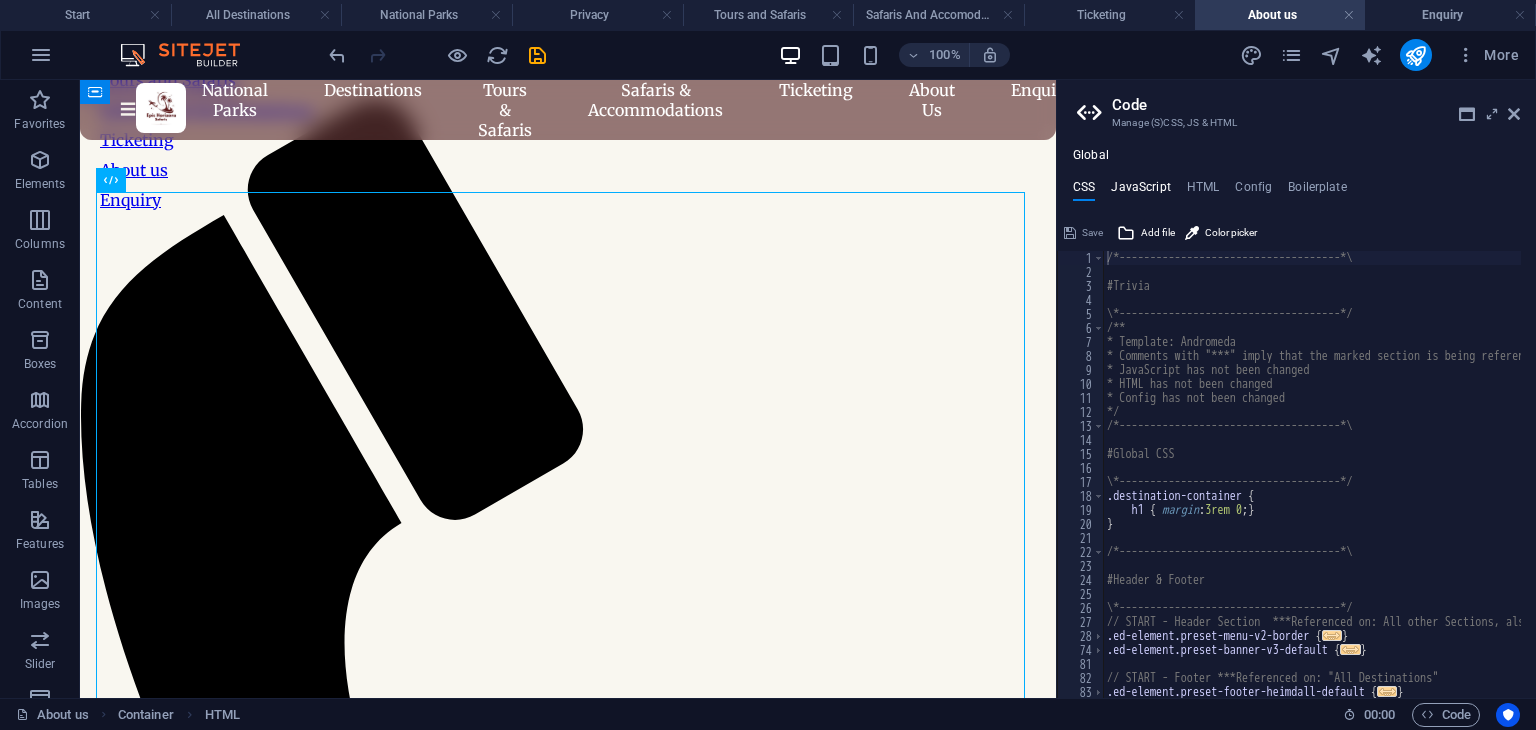click on "JavaScript" at bounding box center [1140, 191] 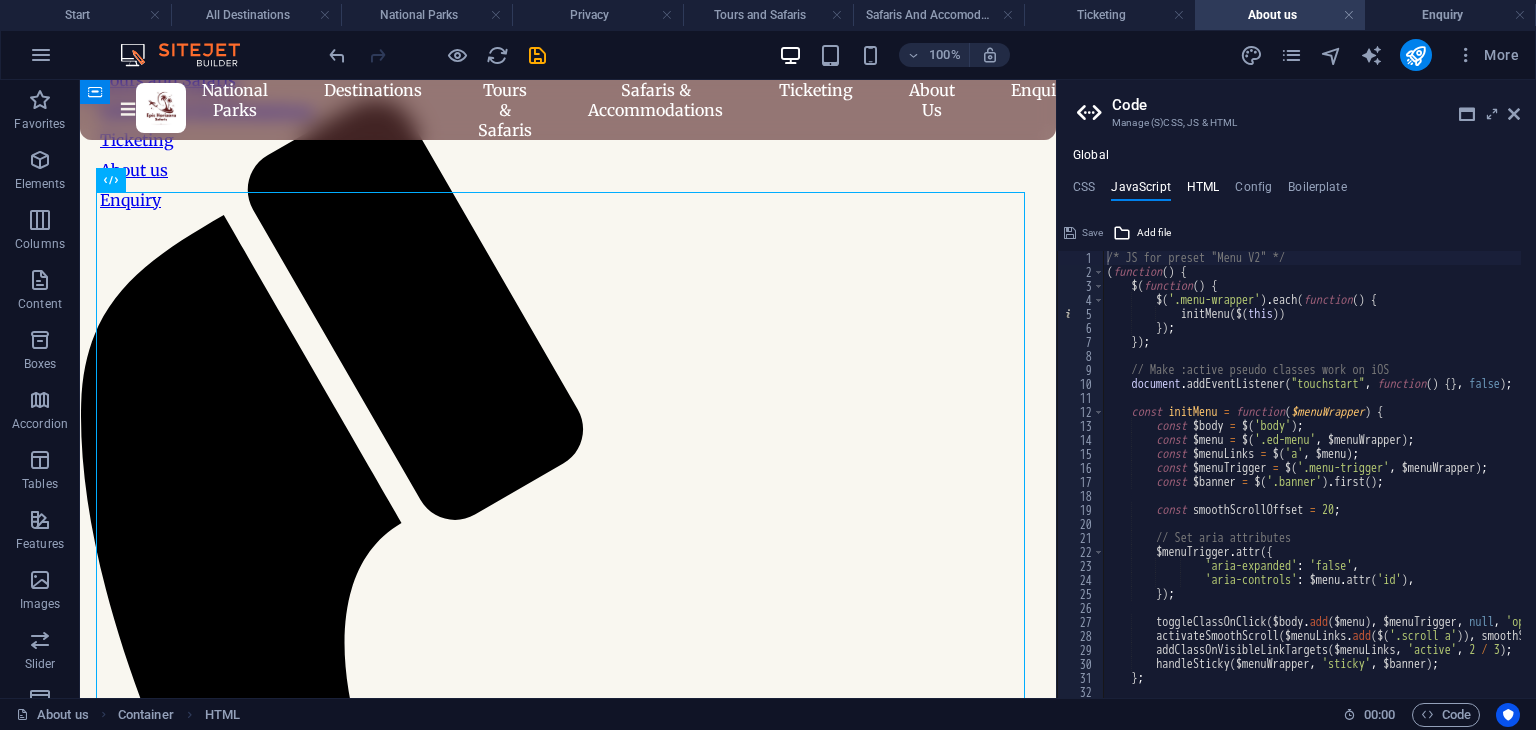 click on "HTML" at bounding box center [1203, 191] 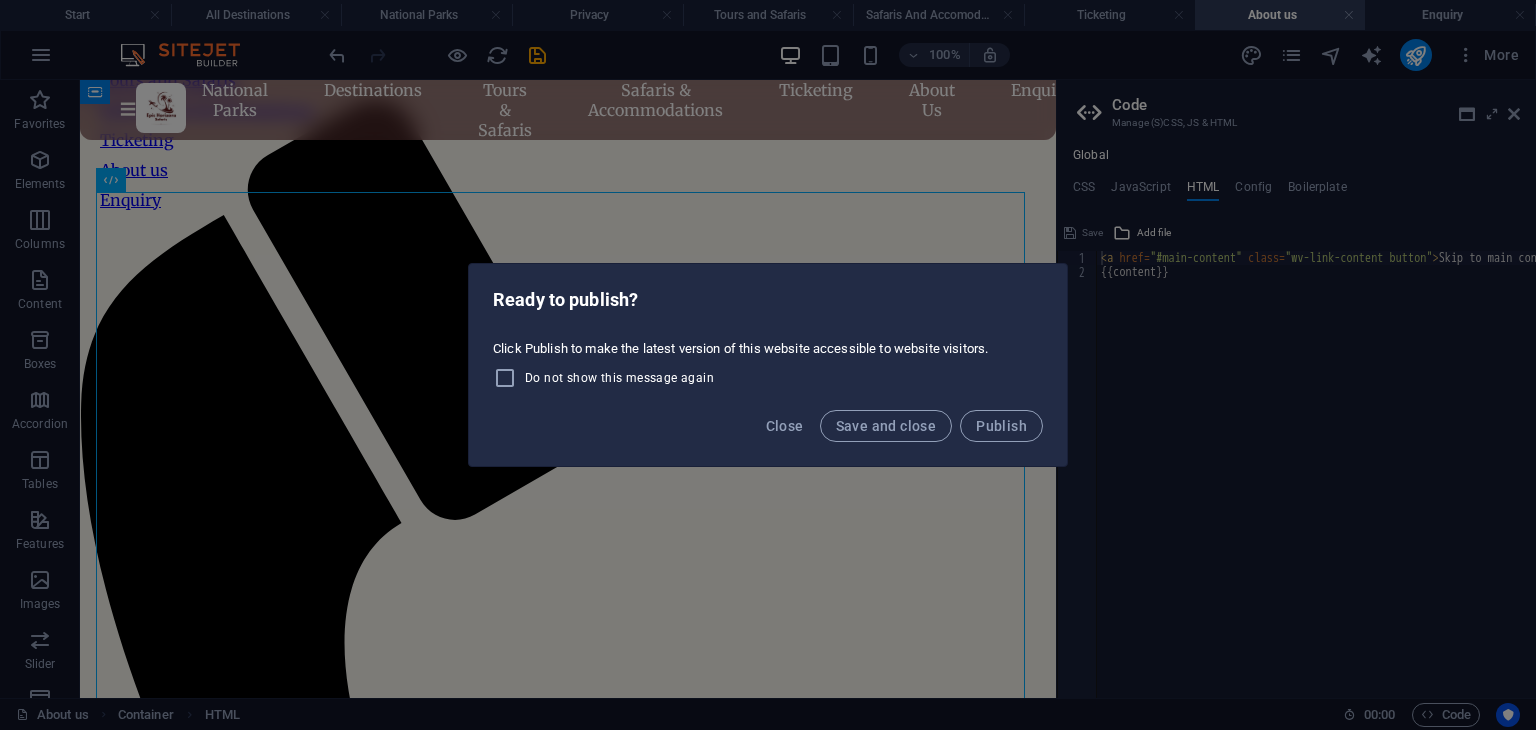 scroll, scrollTop: 0, scrollLeft: 0, axis: both 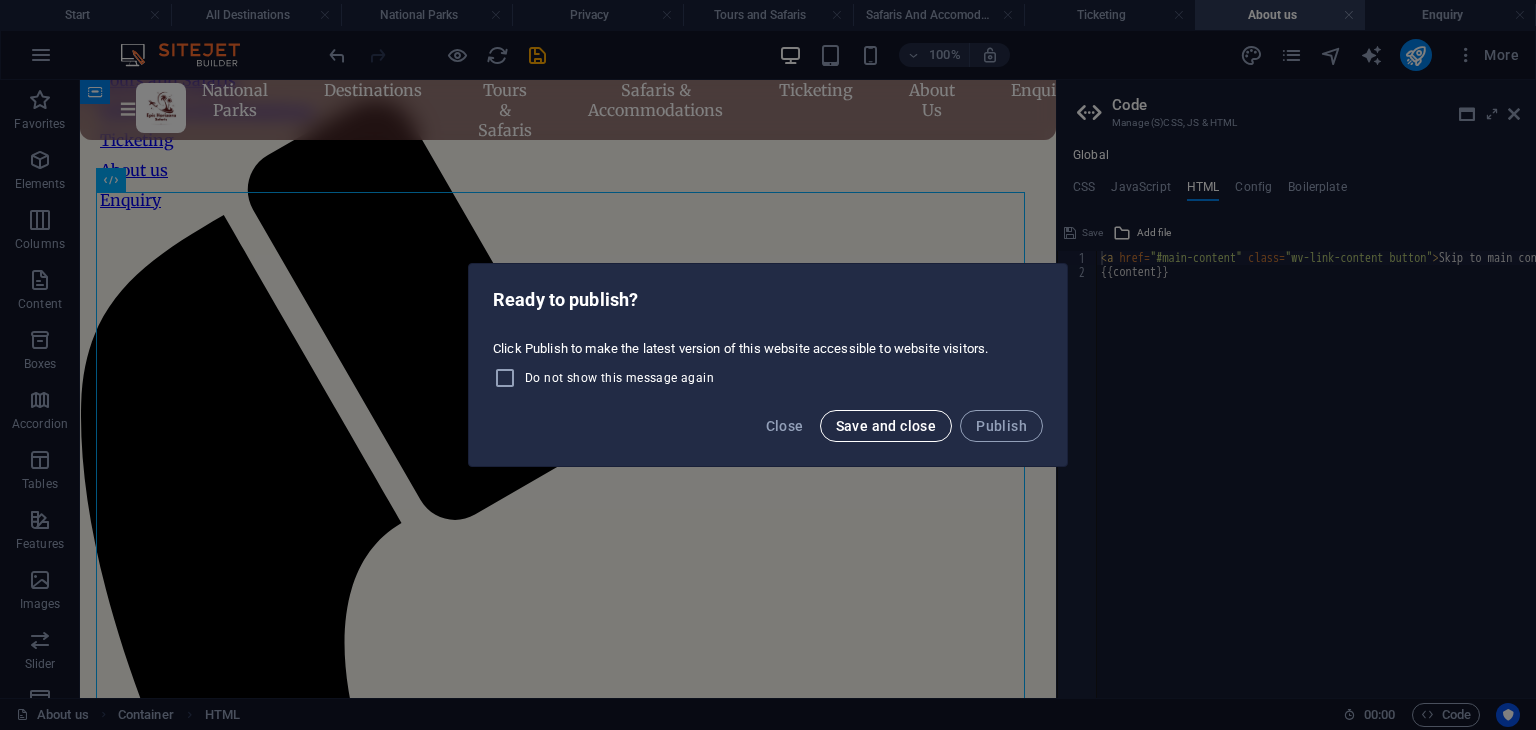 click on "Save and close" at bounding box center (886, 426) 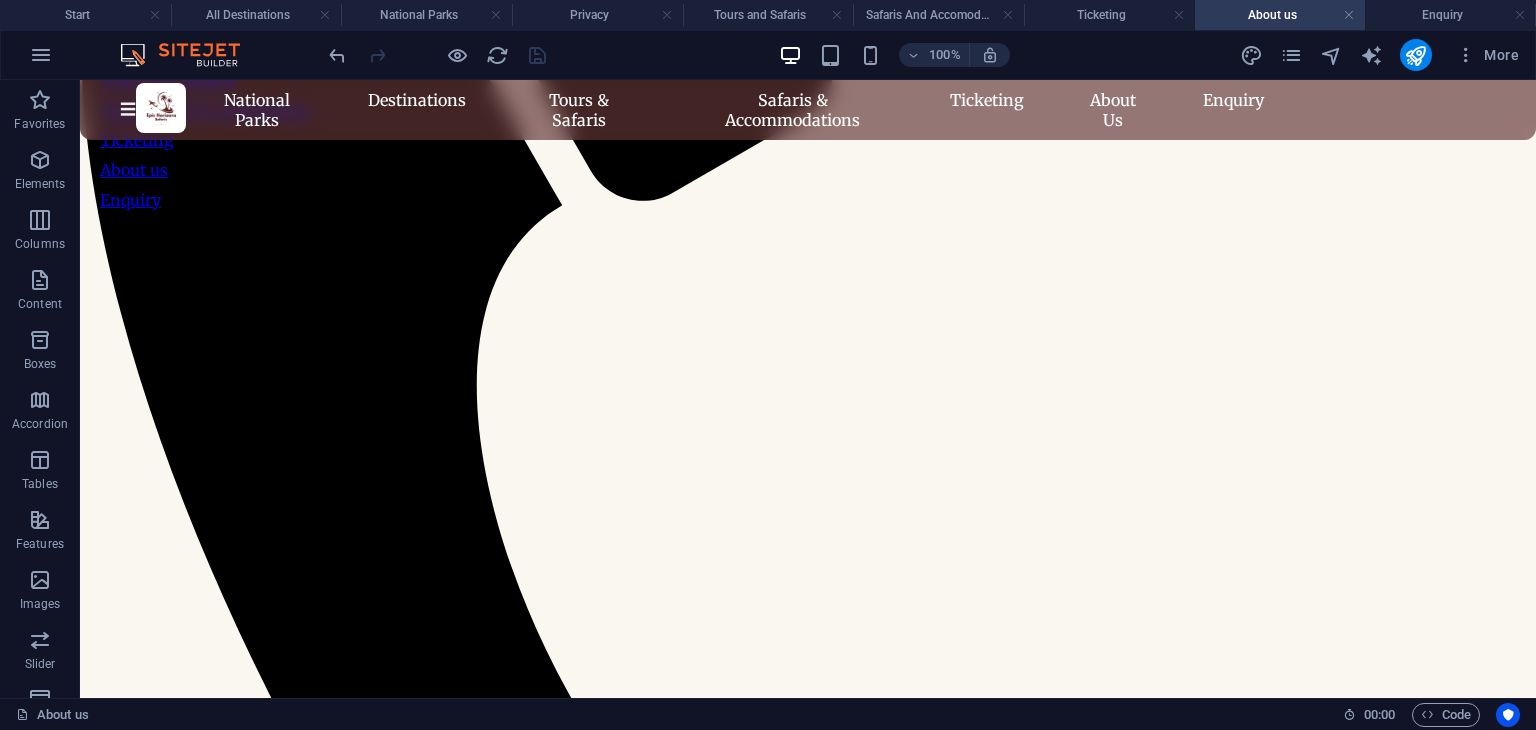 scroll, scrollTop: 61, scrollLeft: 0, axis: vertical 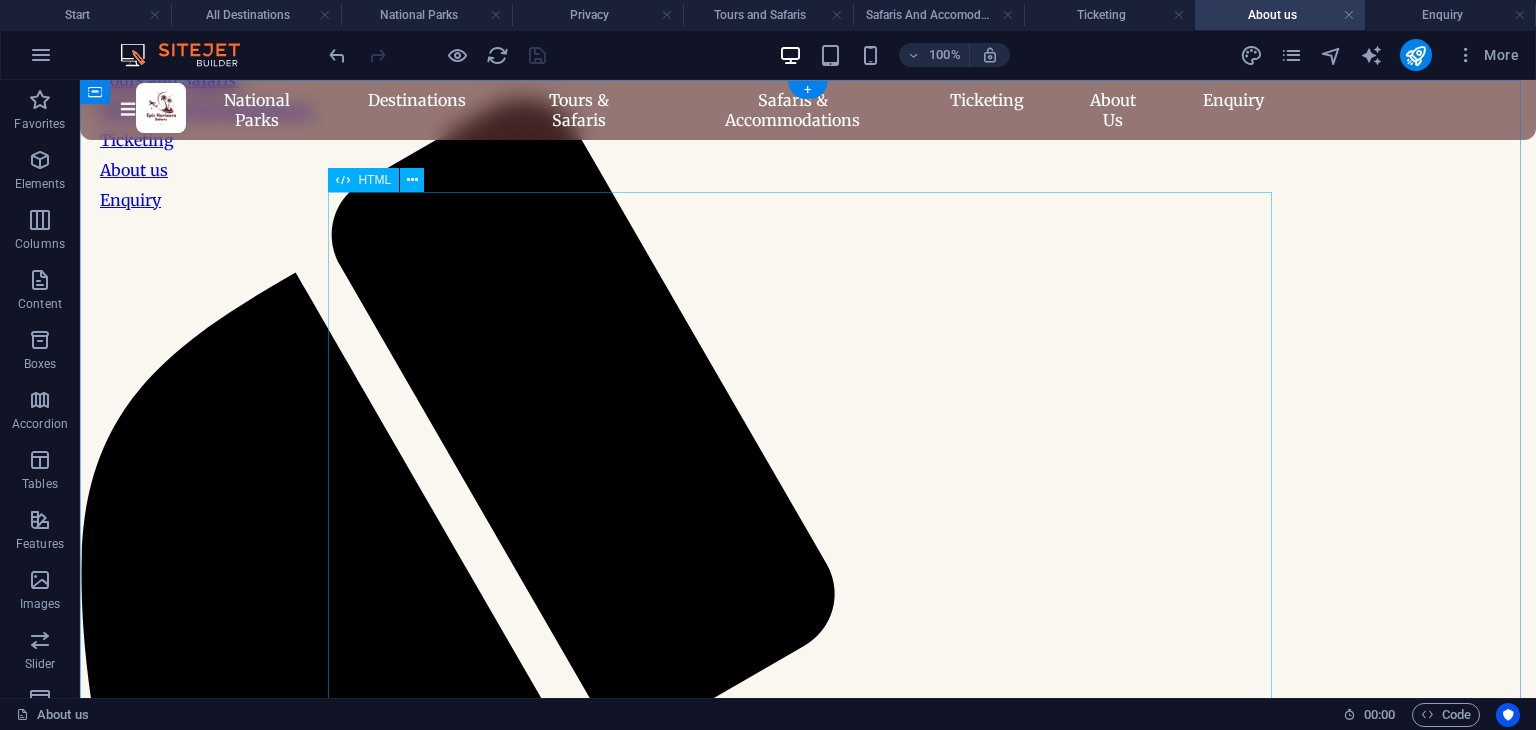 click on "National Parks - Epic Horizon Safaris
National Parks
Destinations
Tours & Safaris
Safaris & Accommodations
Ticketing
About Us
Enquiry
About Us
Our Mission
Redefining Kenyan safaris with unmatched speed, comfort, and value
Our Vision
Inspiring global travelers through unmatched wildlife adventures.
Our Story
What Our Customers Loved most
[FIRST] [LAST] says "Its greatfull trip .. crew was very great n helpfull."  — [FIRST] [LAST] says  — Gloria" at bounding box center (808, 4405) 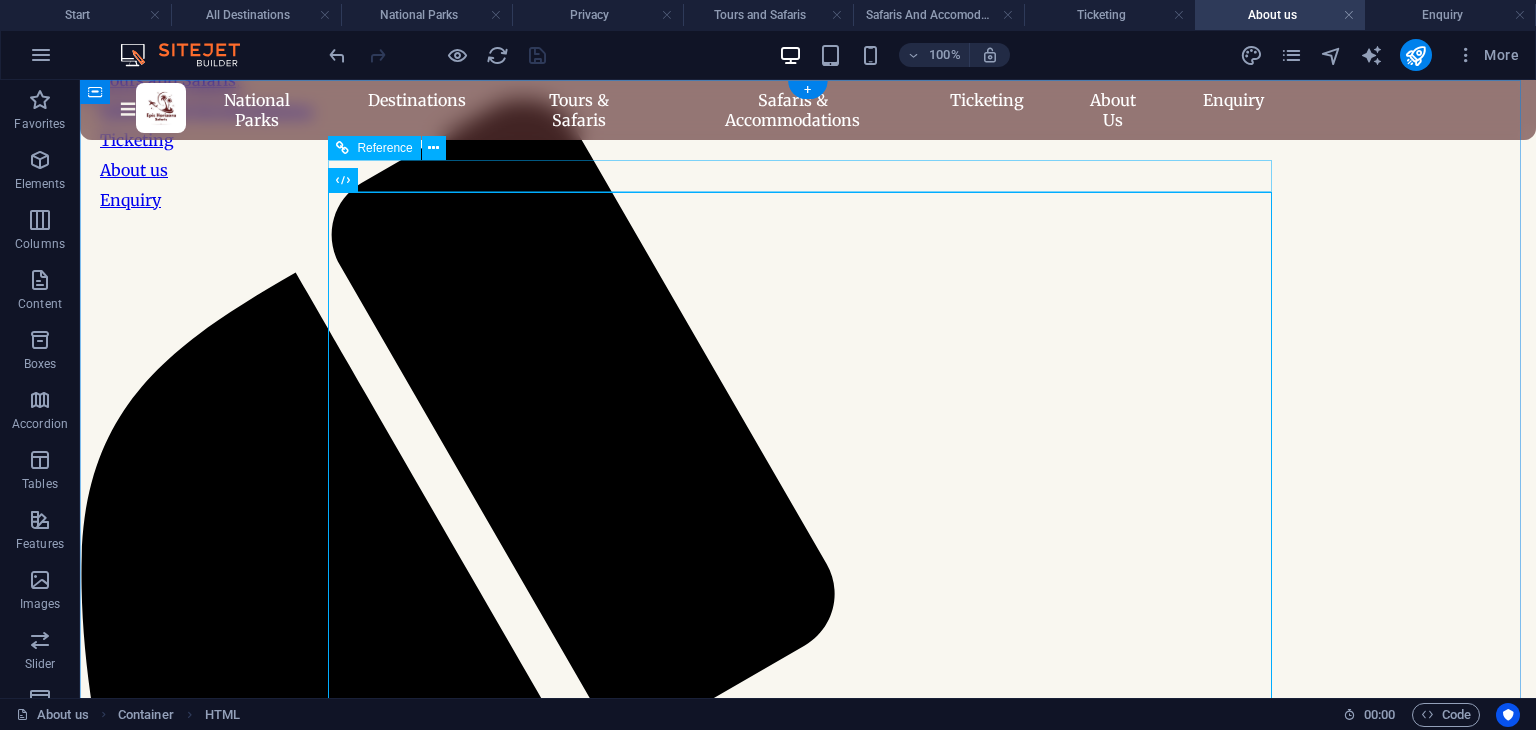 click on "Start All Destinations Tours and Safaris Safaris And Accomodations Ticketing About us Enquiry" at bounding box center [808, 110] 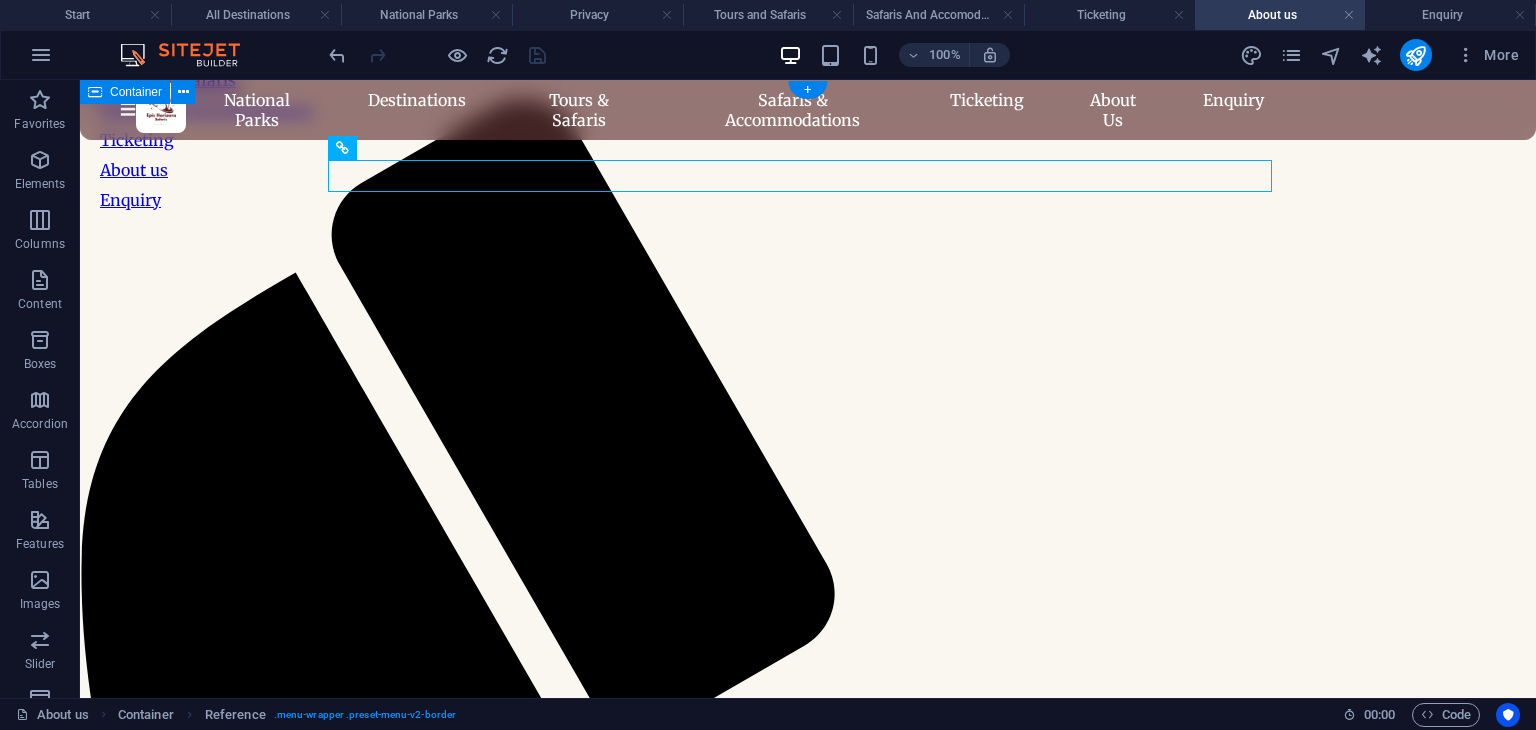 click on "Start All Destinations Tours and Safaris Safaris And Accomodations Ticketing About us Enquiry
National Parks - Epic Horizon Safaris
☰
National Parks
Destinations
Tours & Safaris
Safaris & Accommodations
Ticketing
About Us
Enquiry
About Us
Our Mission
Redefining Kenyan safaris with unmatched speed, comfort, and value
Our Vision
Inspiring global travelers through unmatched wildlife adventures.
Our Story
What Our Customers Loved most
— [FIRST] [LAST] says" at bounding box center [808, 3437] 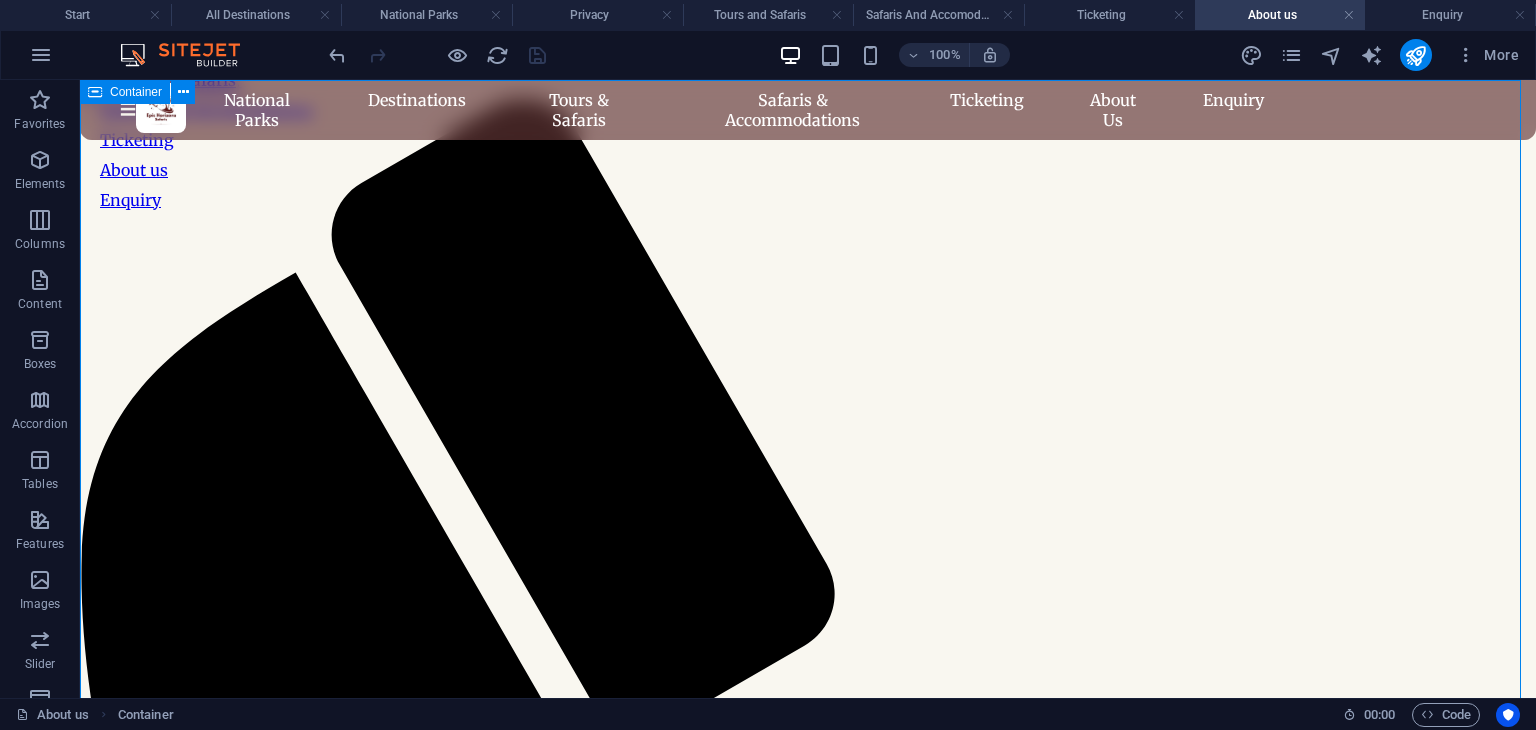 click at bounding box center (95, 92) 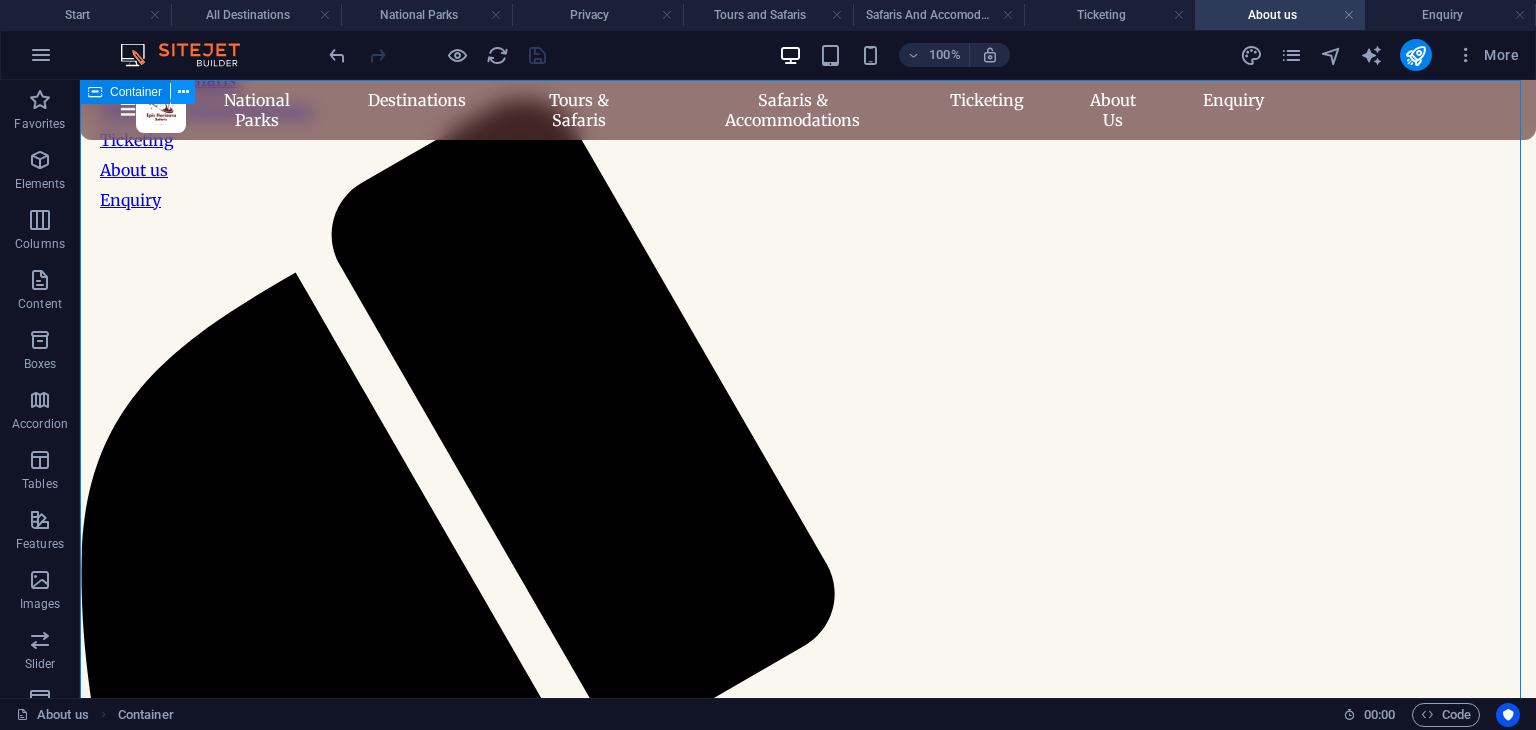 click at bounding box center [183, 92] 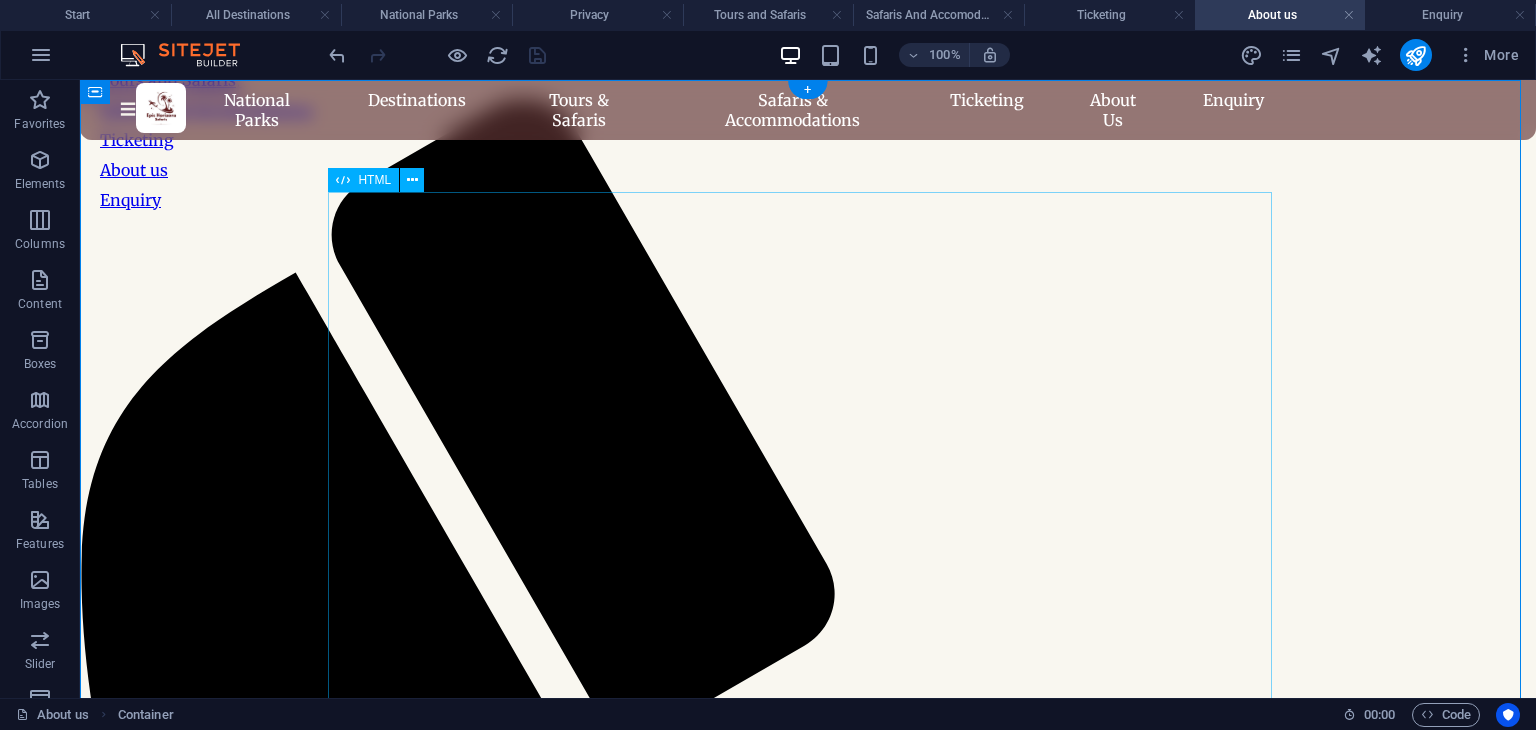 click on "National Parks - Epic Horizon Safaris
National Parks
Destinations
Tours & Safaris
Safaris & Accommodations
Ticketing
About Us
Enquiry
About Us
Our Mission
Redefining Kenyan safaris with unmatched speed, comfort, and value
Our Vision
Inspiring global travelers through unmatched wildlife adventures.
Our Story
What Our Customers Loved most
[FIRST] [LAST] says "Its greatfull trip .. crew was very great n helpfull."  — [FIRST] [LAST] says  — Gloria" at bounding box center (808, 4405) 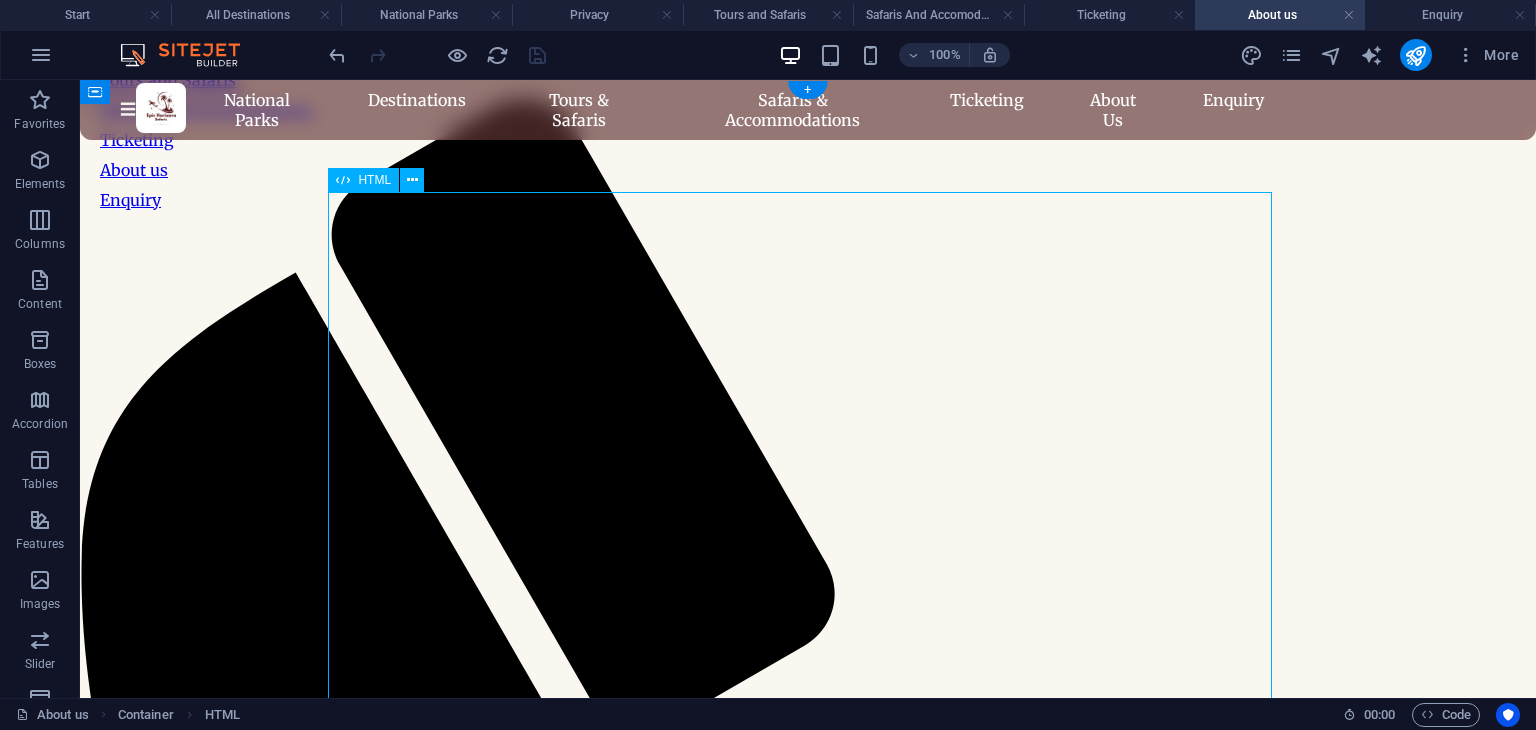 click on "National Parks - Epic Horizon Safaris
National Parks
Destinations
Tours & Safaris
Safaris & Accommodations
Ticketing
About Us
Enquiry
About Us
Our Mission
Redefining Kenyan safaris with unmatched speed, comfort, and value
Our Vision
Inspiring global travelers through unmatched wildlife adventures.
Our Story
What Our Customers Loved most
[FIRST] [LAST] says "Its greatfull trip .. crew was very great n helpfull."  — [FIRST] [LAST] says  — Gloria" at bounding box center [808, 4405] 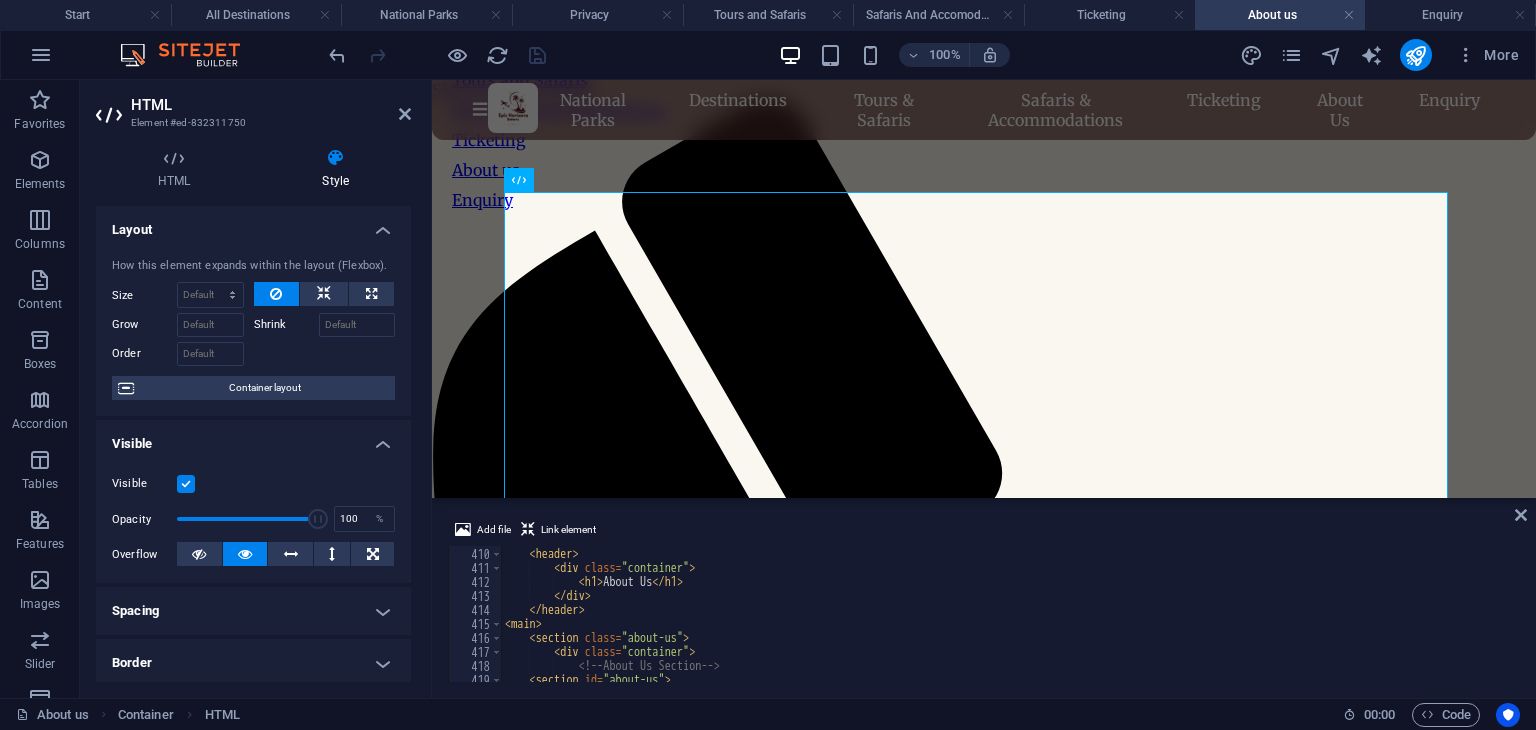 scroll, scrollTop: 5724, scrollLeft: 0, axis: vertical 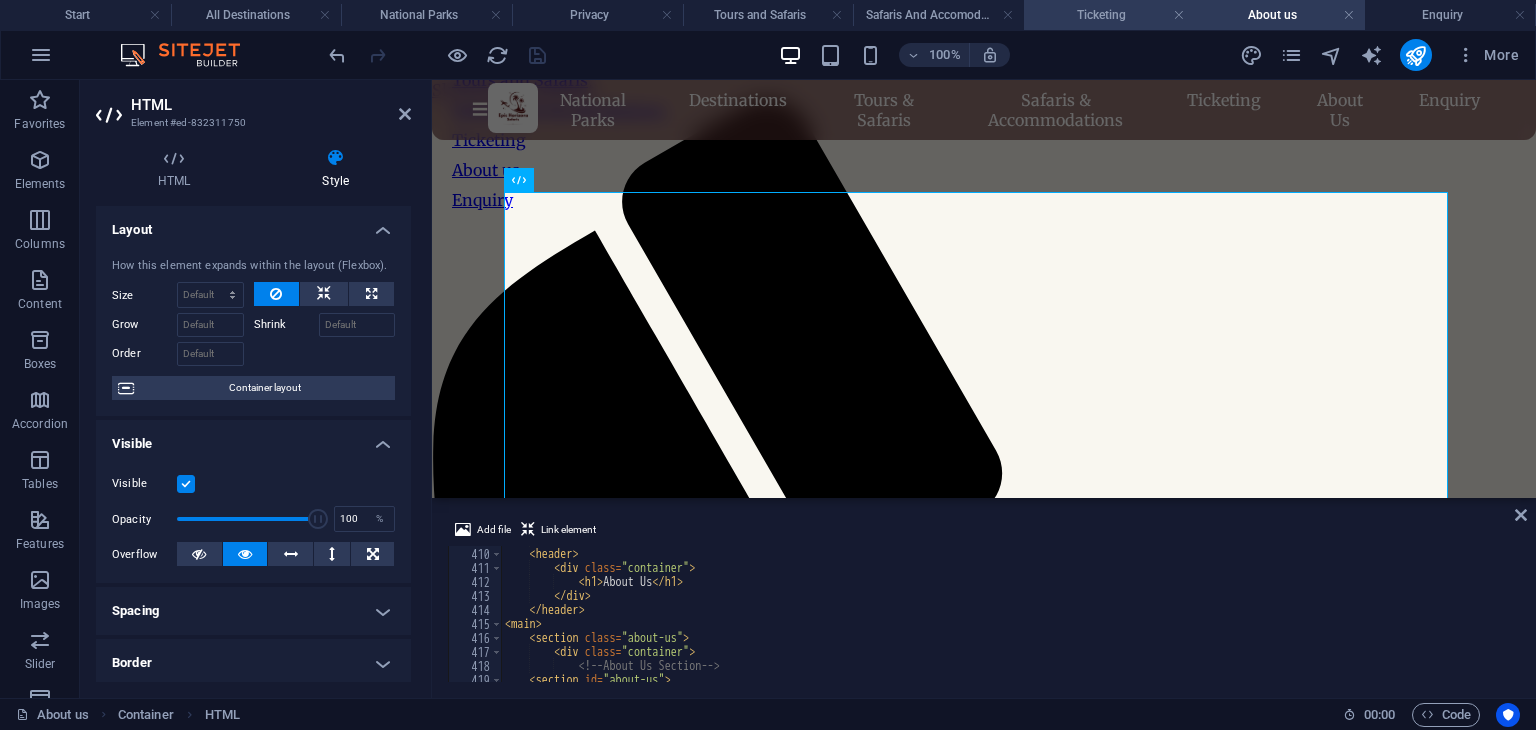 click on "Ticketing" at bounding box center (1109, 15) 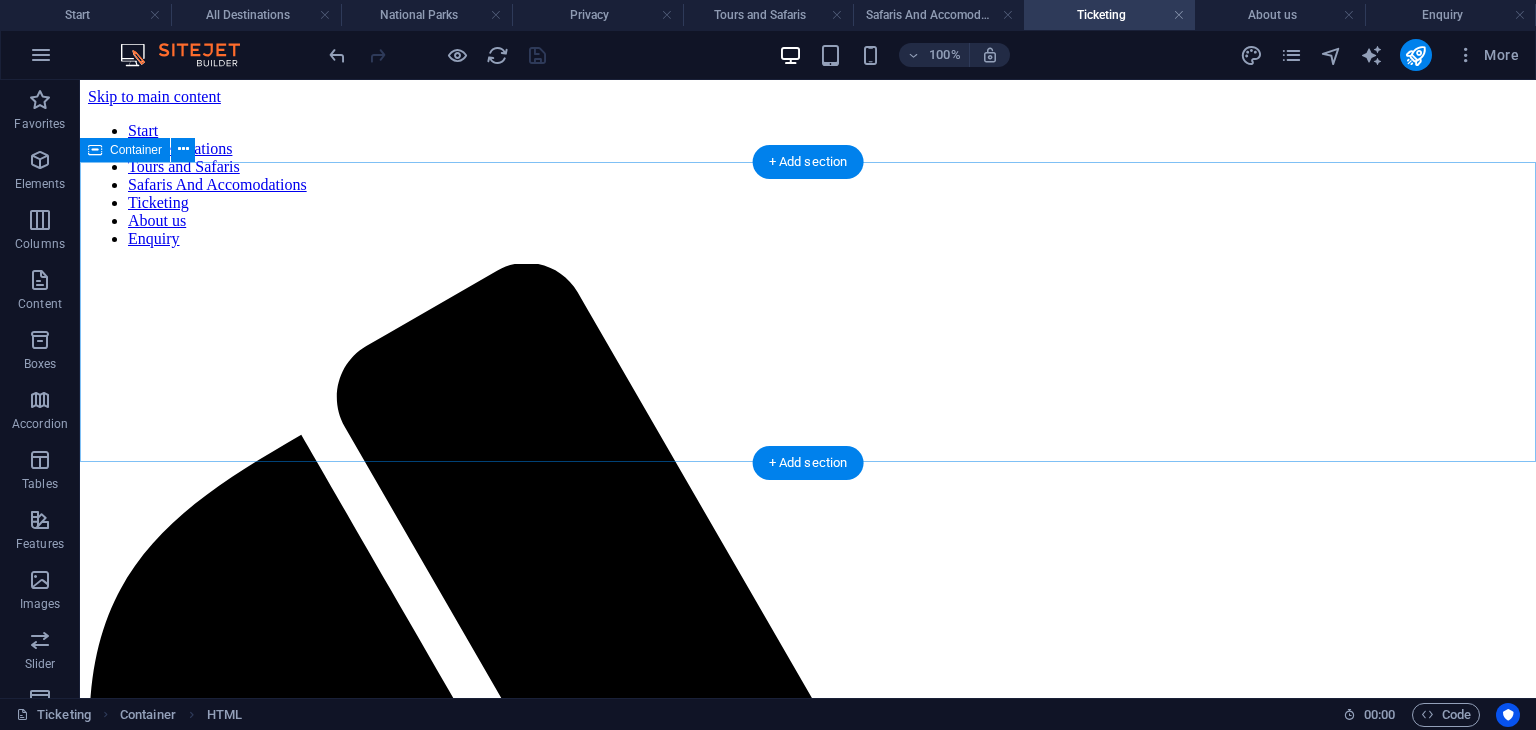 click on "Add elements" at bounding box center (749, 2278) 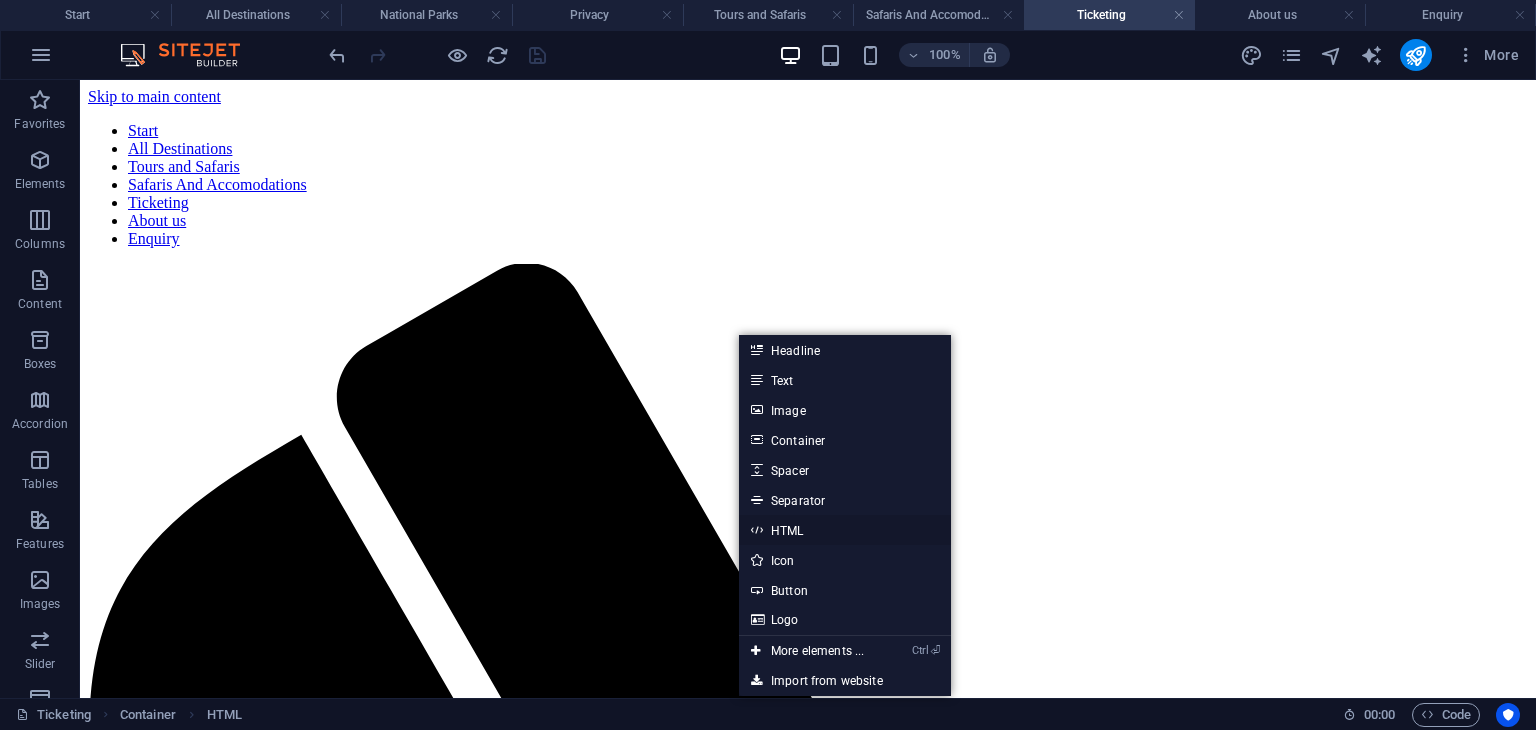 click on "HTML" at bounding box center [845, 530] 